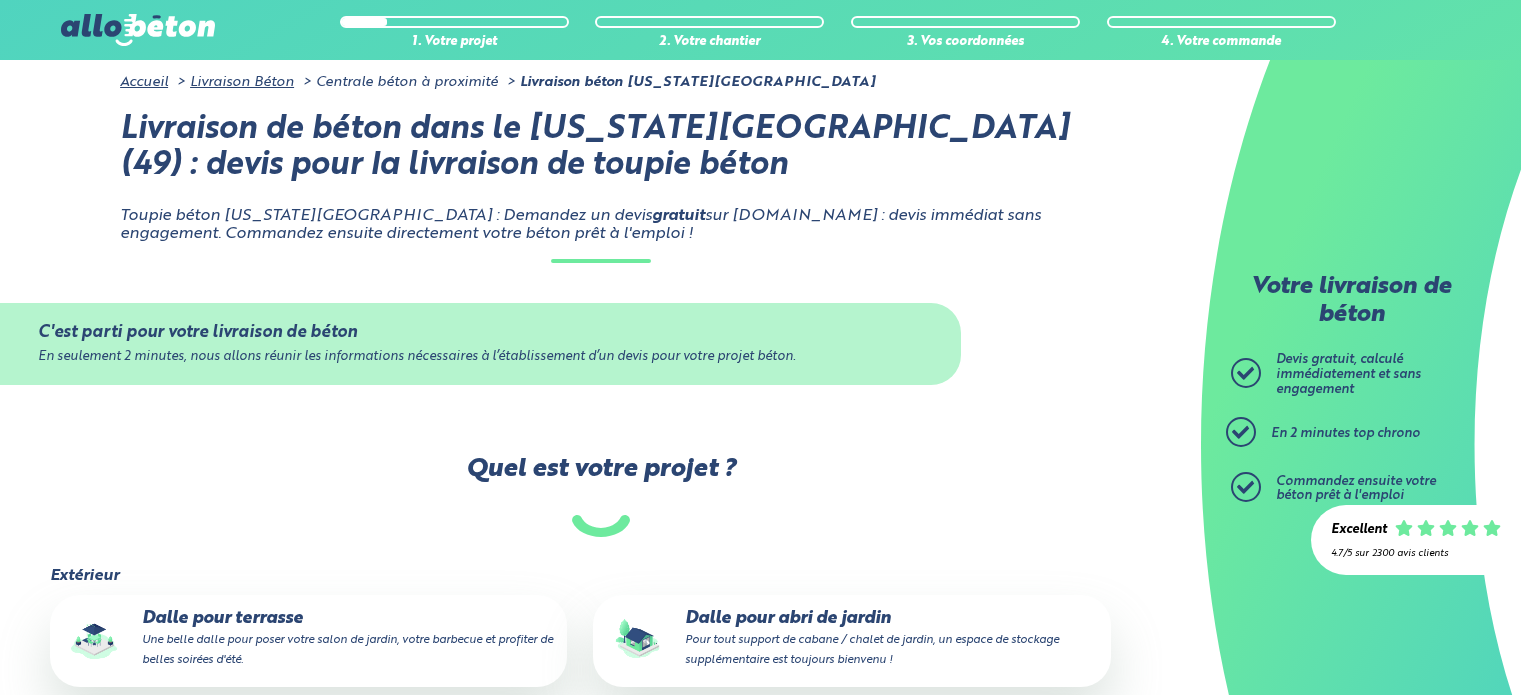 scroll, scrollTop: 0, scrollLeft: 0, axis: both 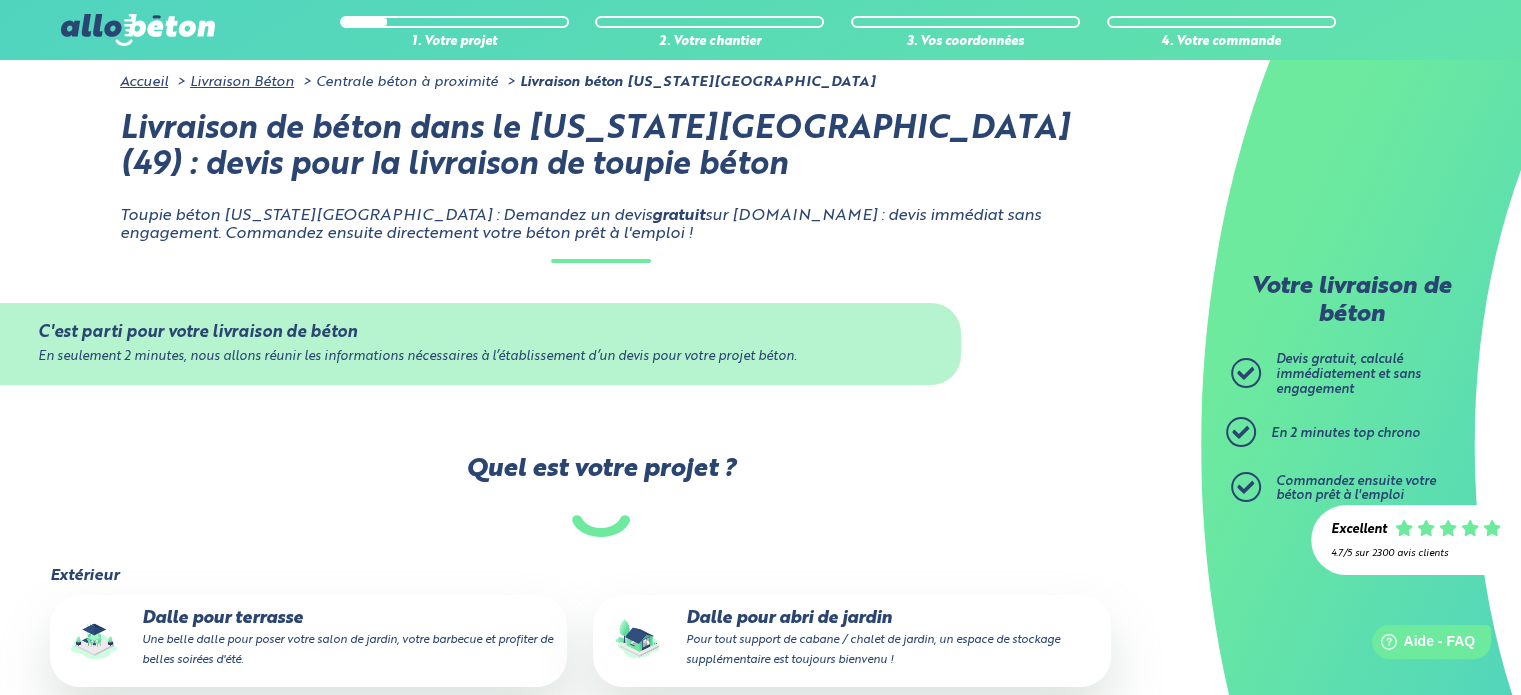 click on "En seulement 2 minutes, nous allons réunir les informations nécessaires à l’établissement d’un devis pour votre projet béton." at bounding box center [480, 357] 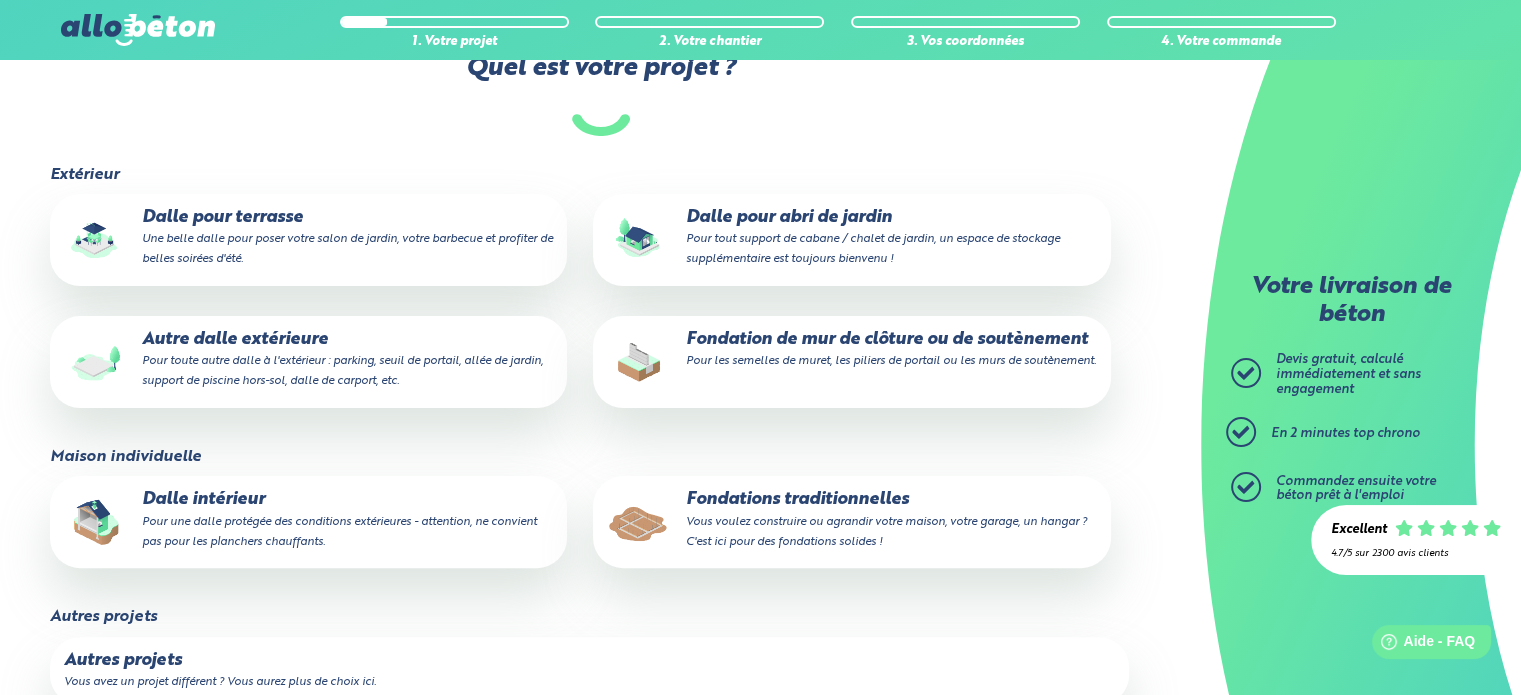 scroll, scrollTop: 393, scrollLeft: 0, axis: vertical 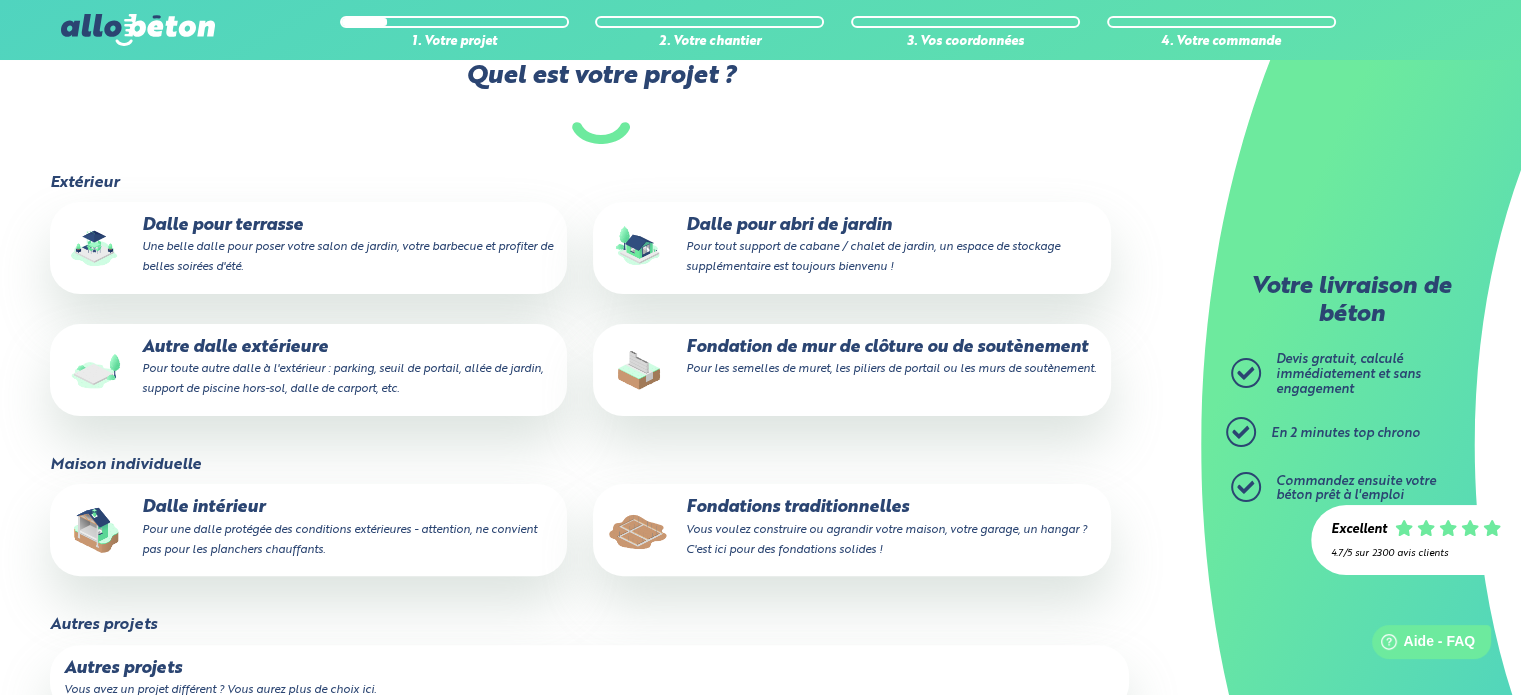 click on "Dalle pour terrasse
Une belle dalle pour poser votre salon de jardin, votre barbecue et profiter de belles soirées d'été." at bounding box center (308, 246) 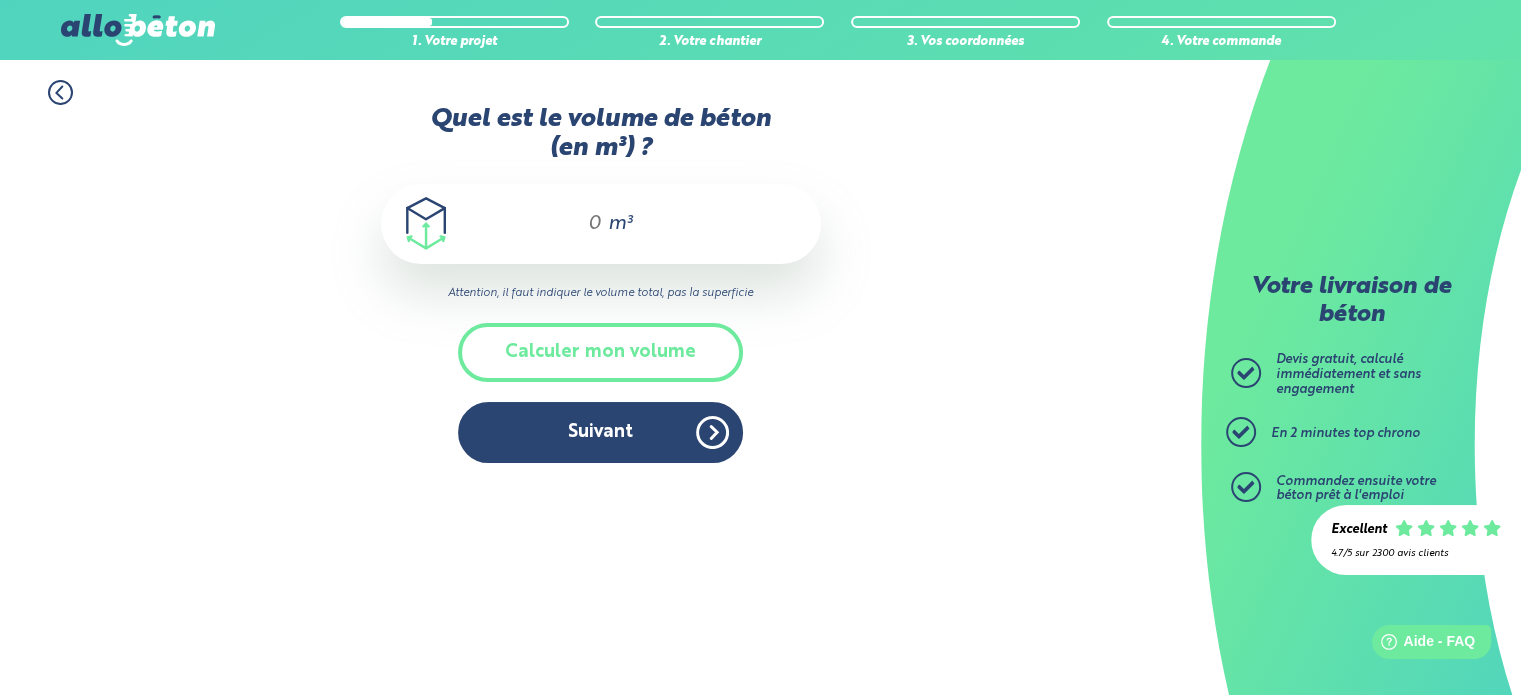 scroll, scrollTop: 0, scrollLeft: 0, axis: both 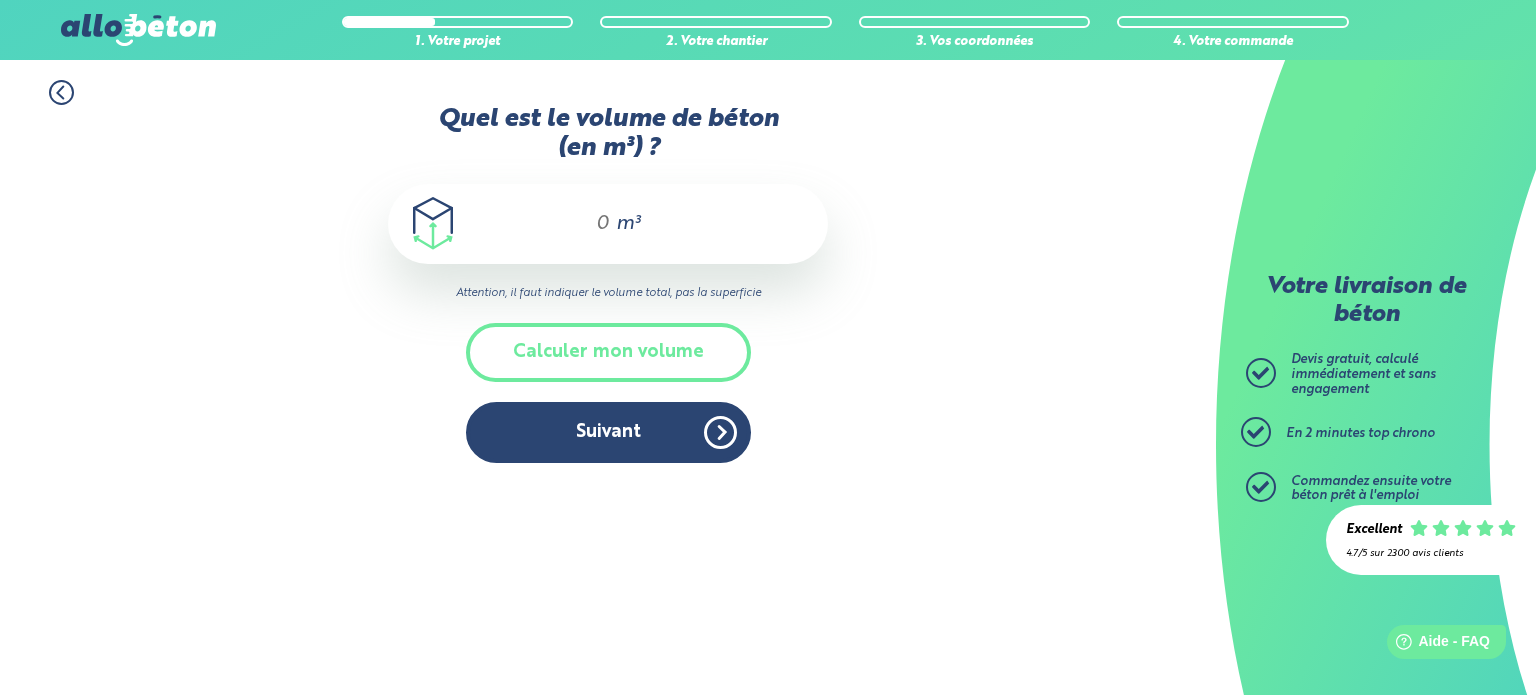click on "m³" at bounding box center (608, 224) 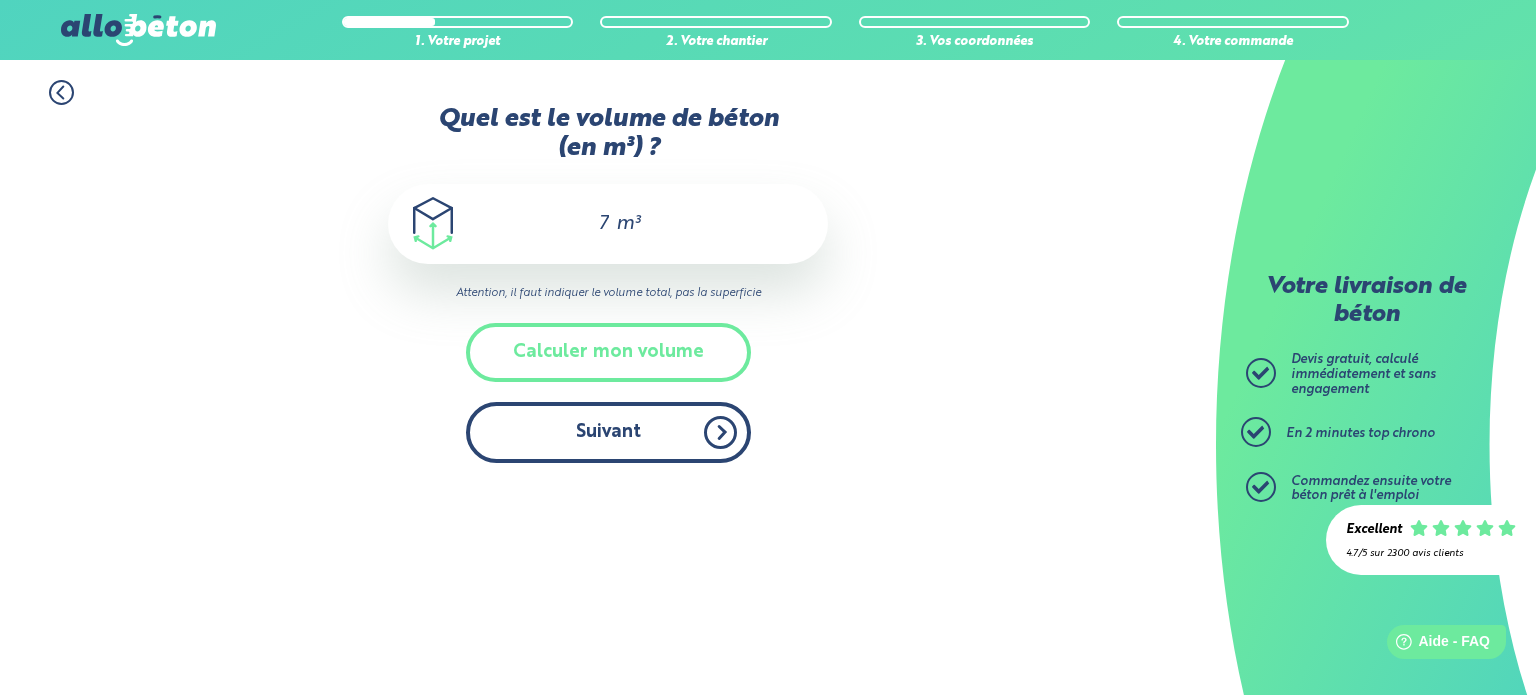 type on "7" 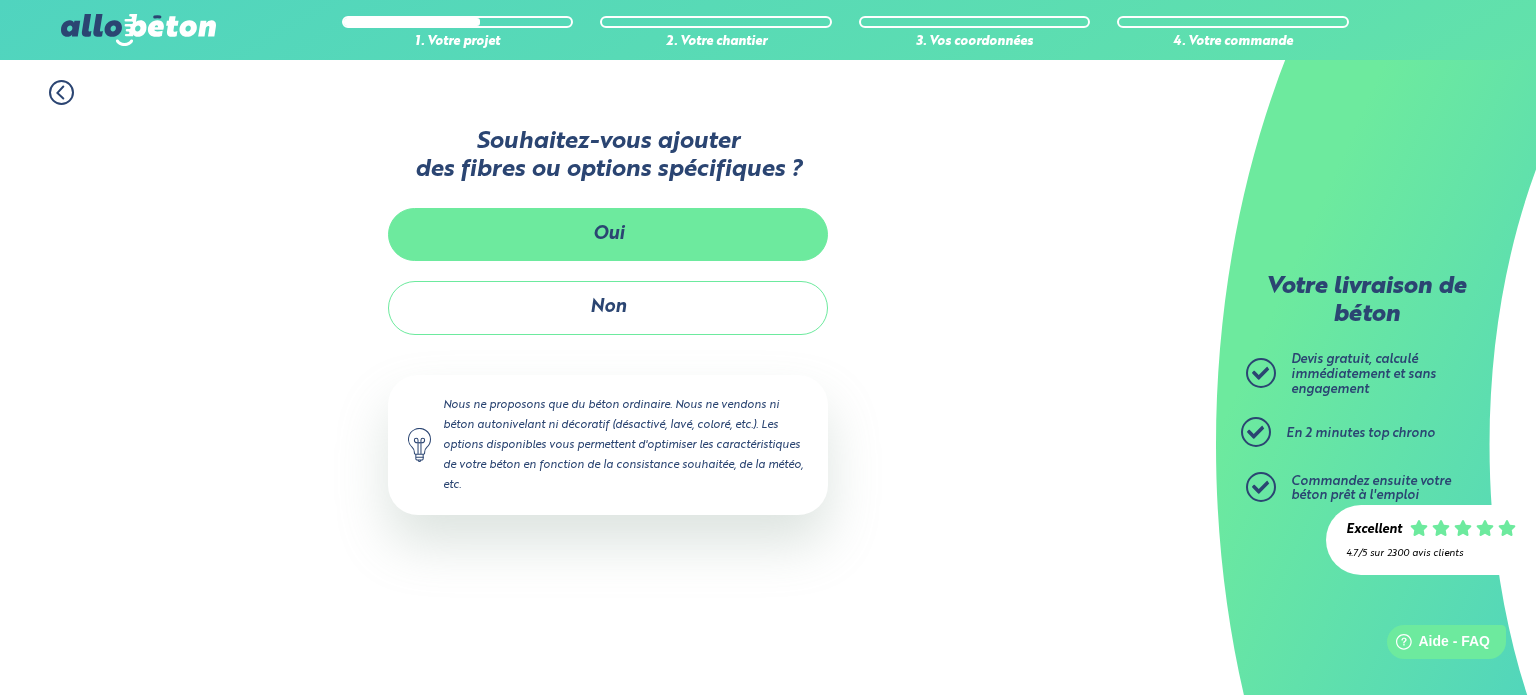 click on "Oui" at bounding box center [608, 234] 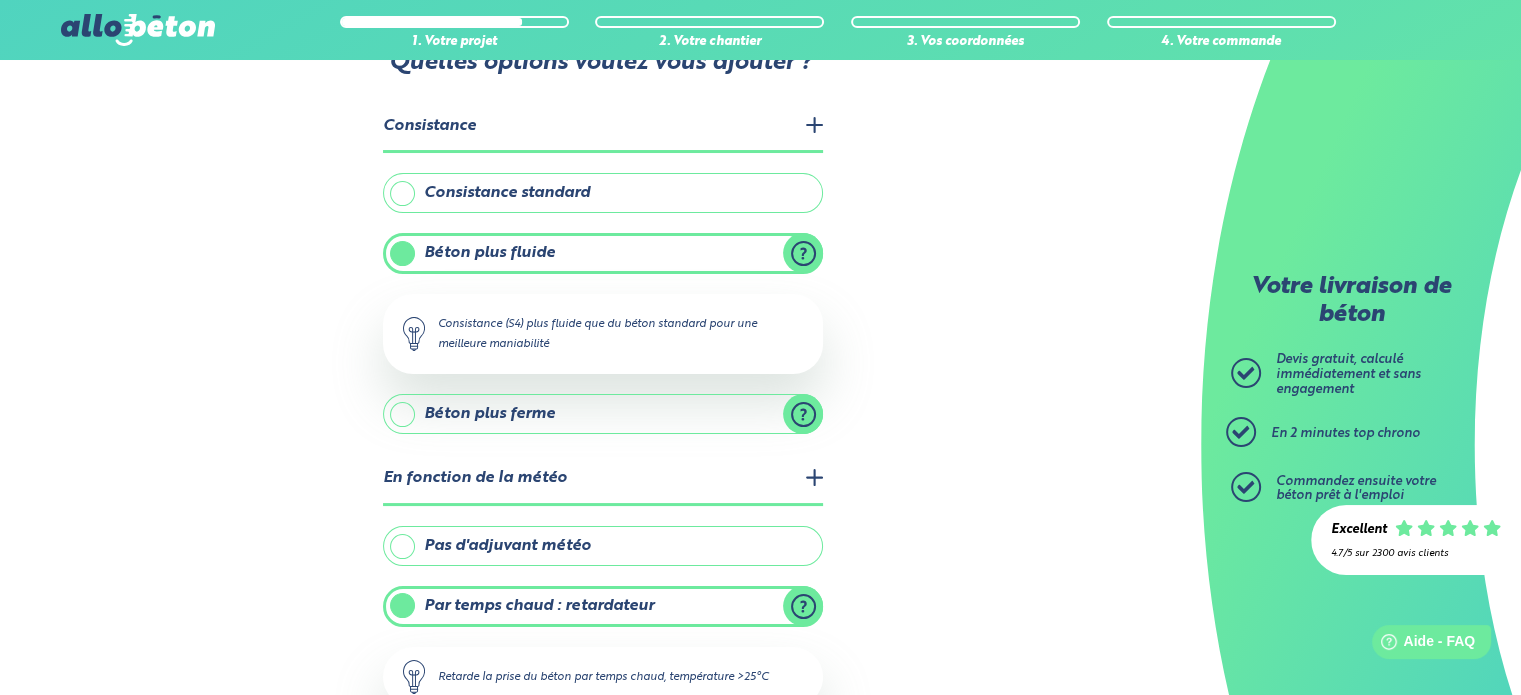 scroll, scrollTop: 83, scrollLeft: 0, axis: vertical 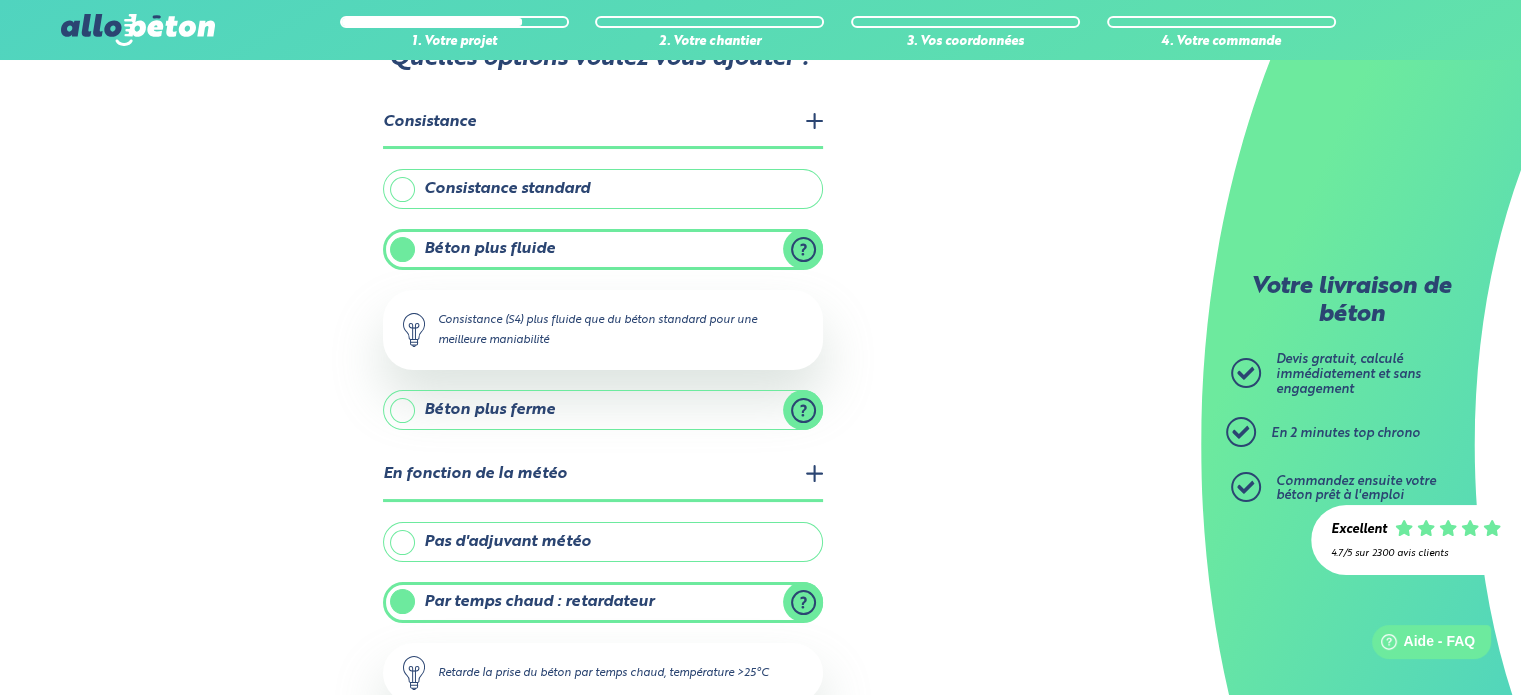 click on "Béton plus fluide" at bounding box center (603, 249) 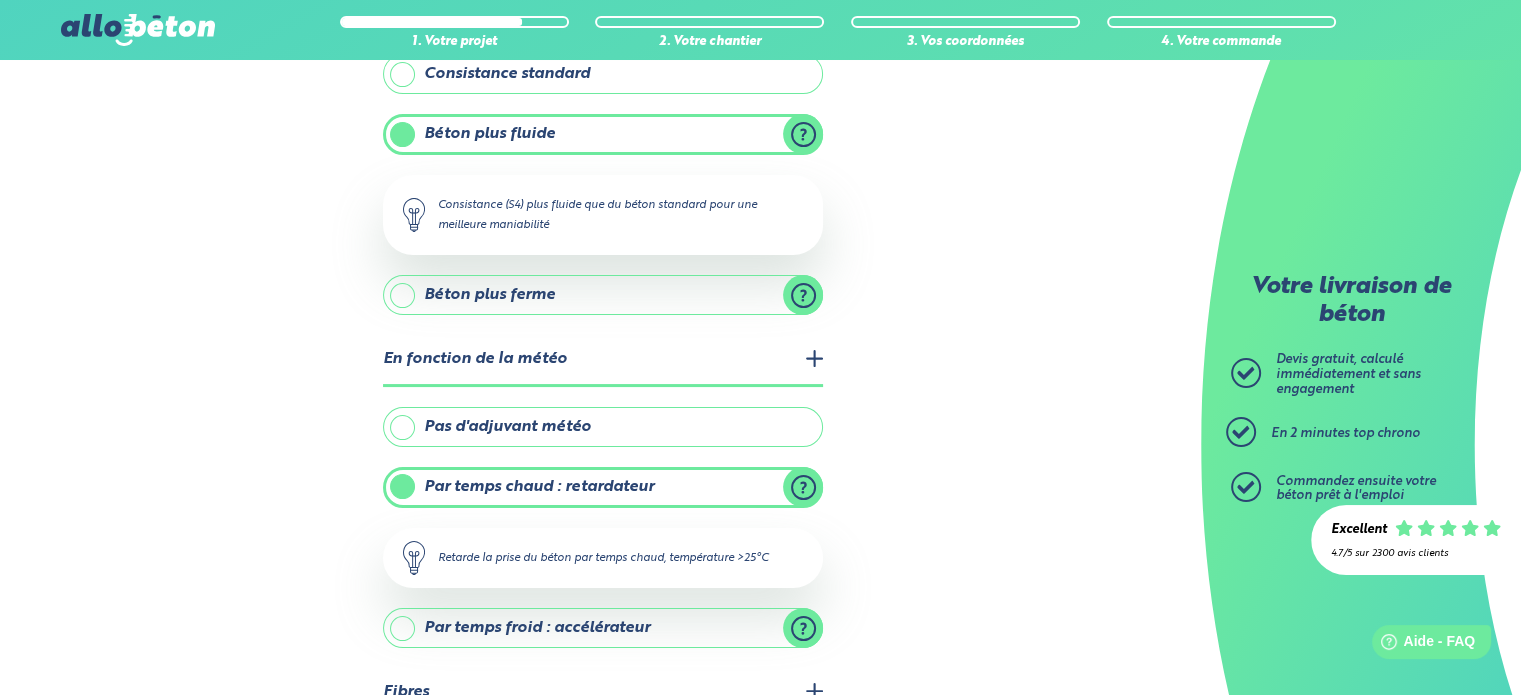 scroll, scrollTop: 200, scrollLeft: 0, axis: vertical 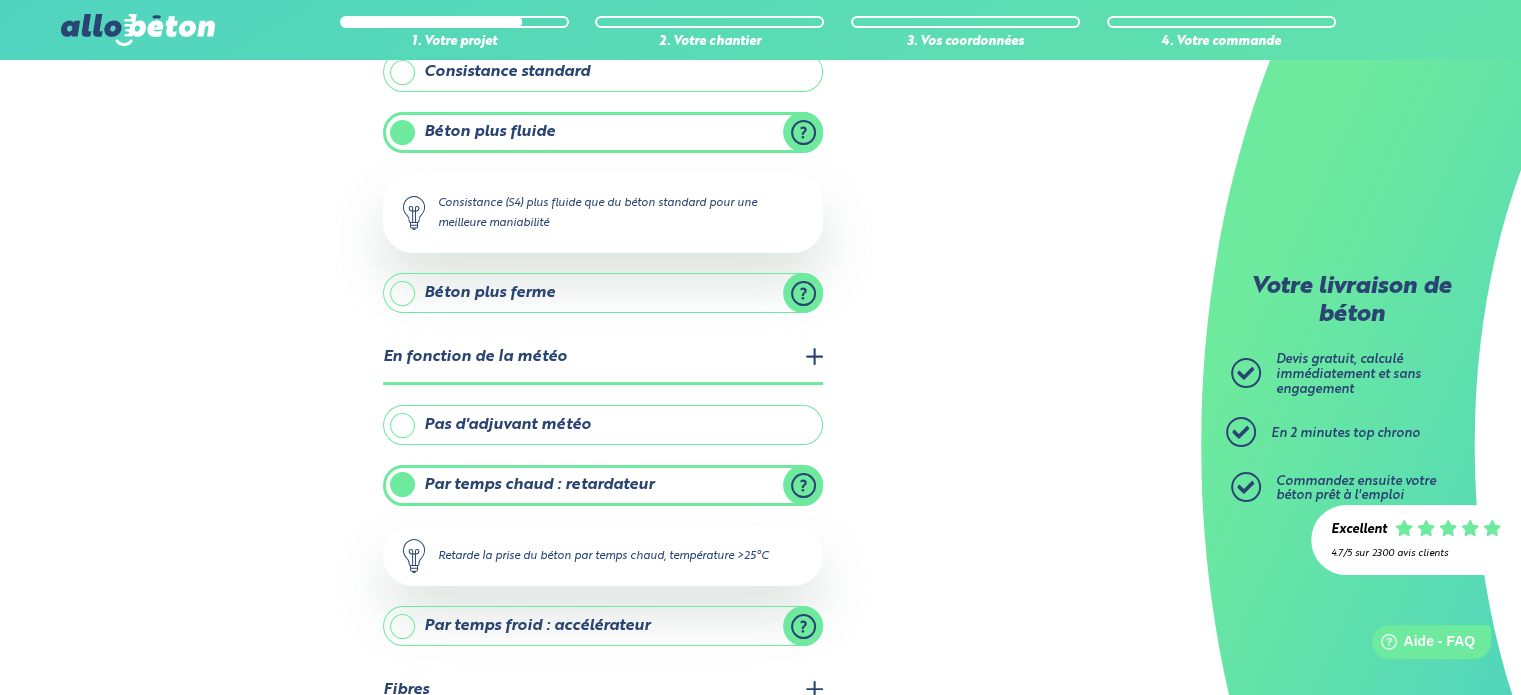 click on "Pas d'adjuvant météo" at bounding box center (603, 425) 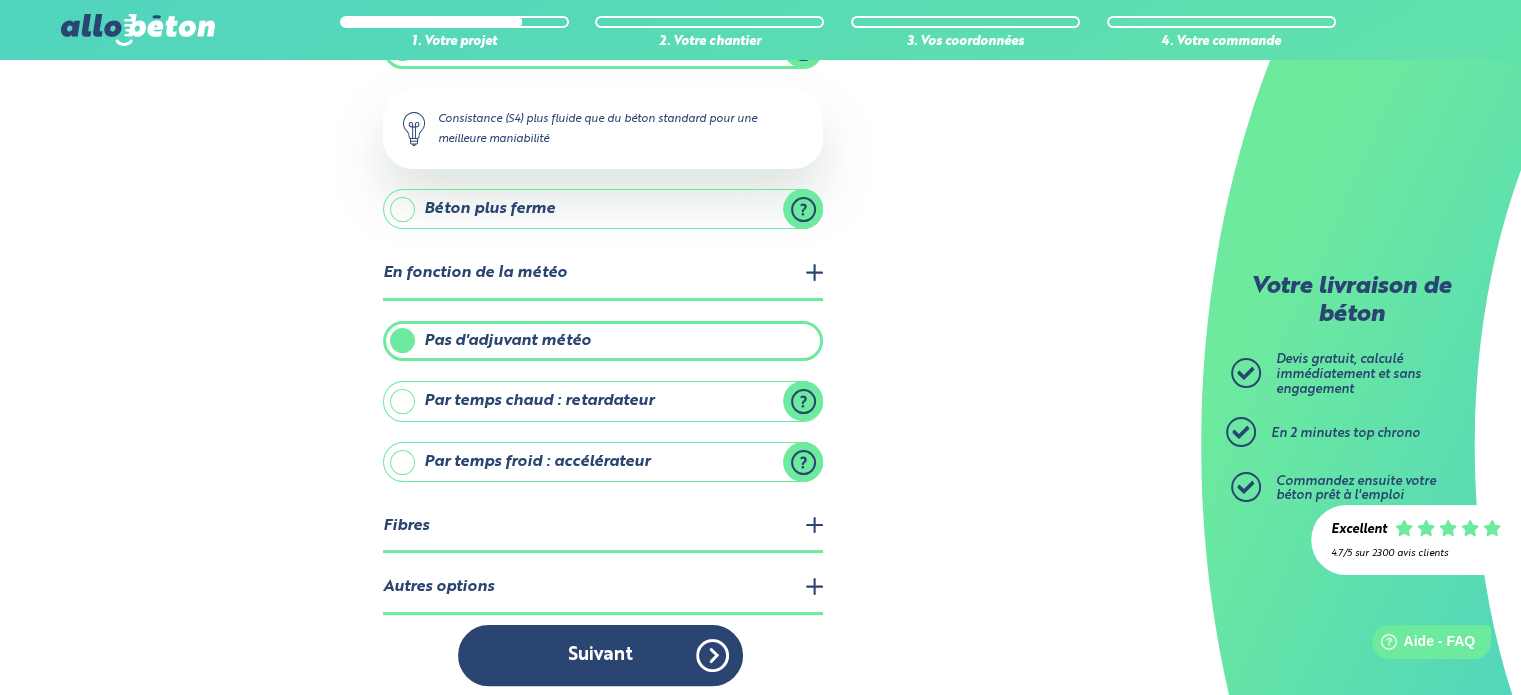 scroll, scrollTop: 288, scrollLeft: 0, axis: vertical 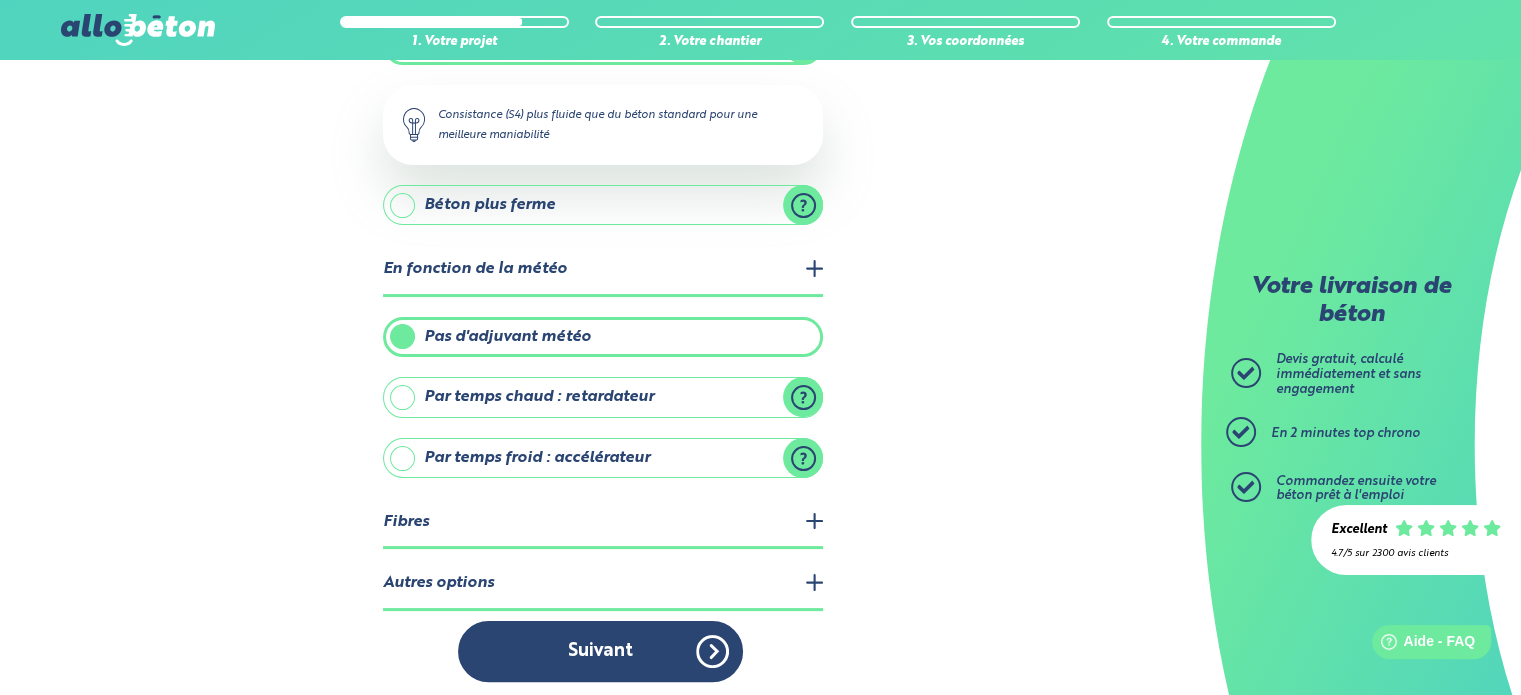 click on "Fibres" at bounding box center (603, 523) 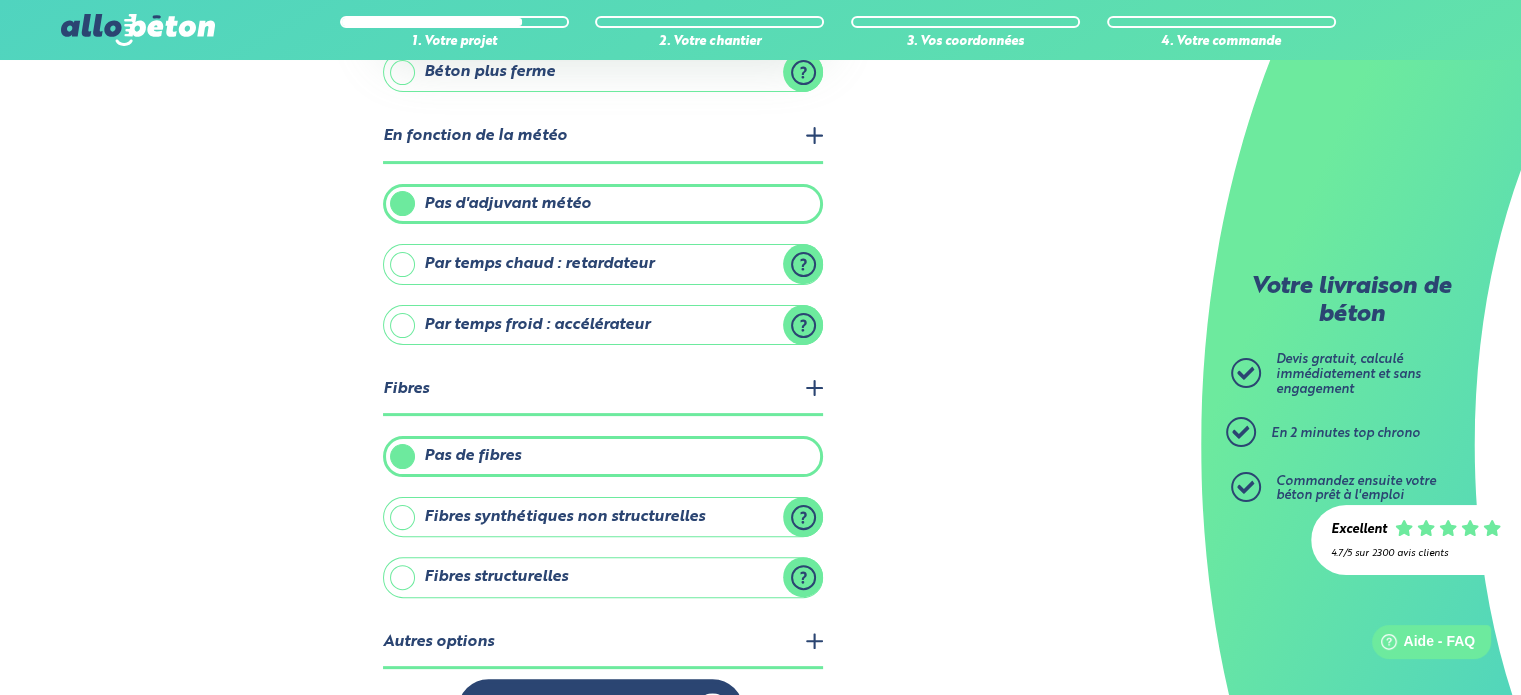 scroll, scrollTop: 477, scrollLeft: 0, axis: vertical 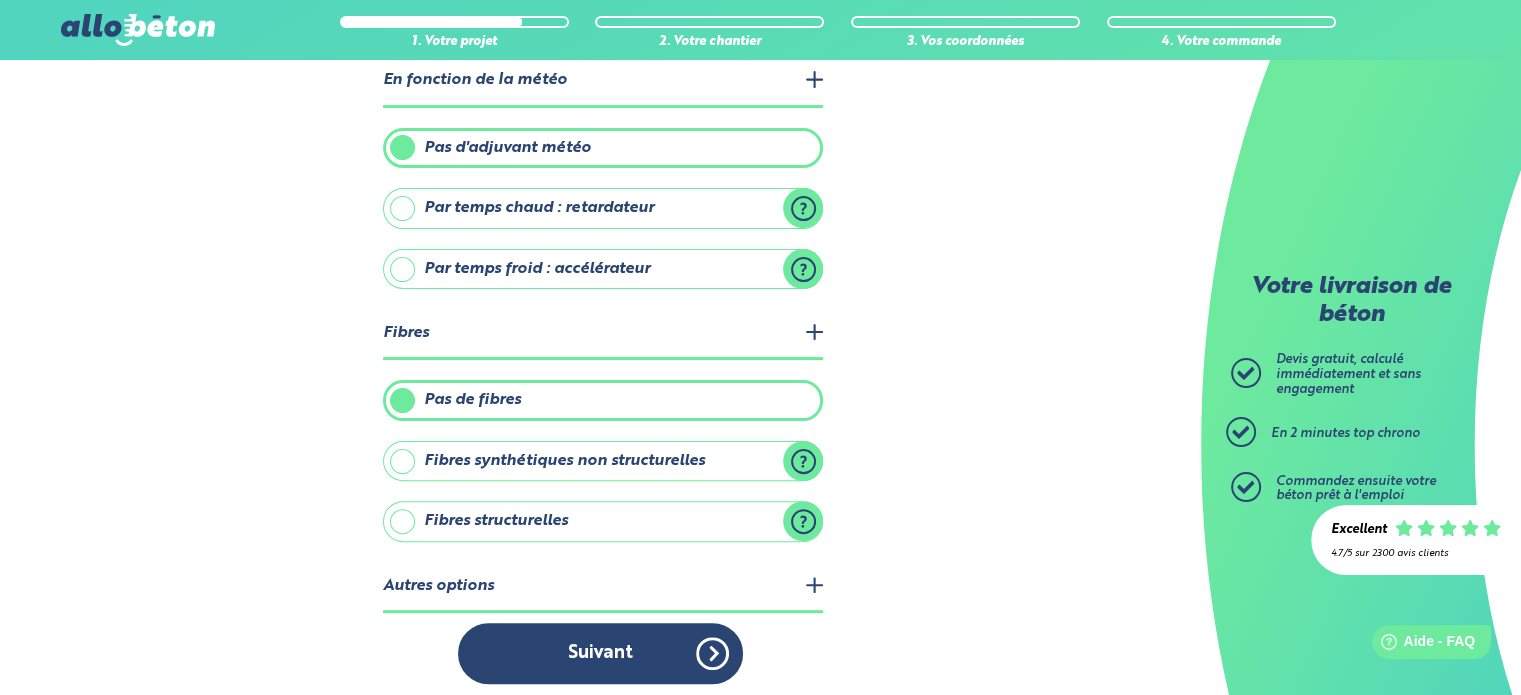 click on "Fibres synthétiques non structurelles" at bounding box center [603, 461] 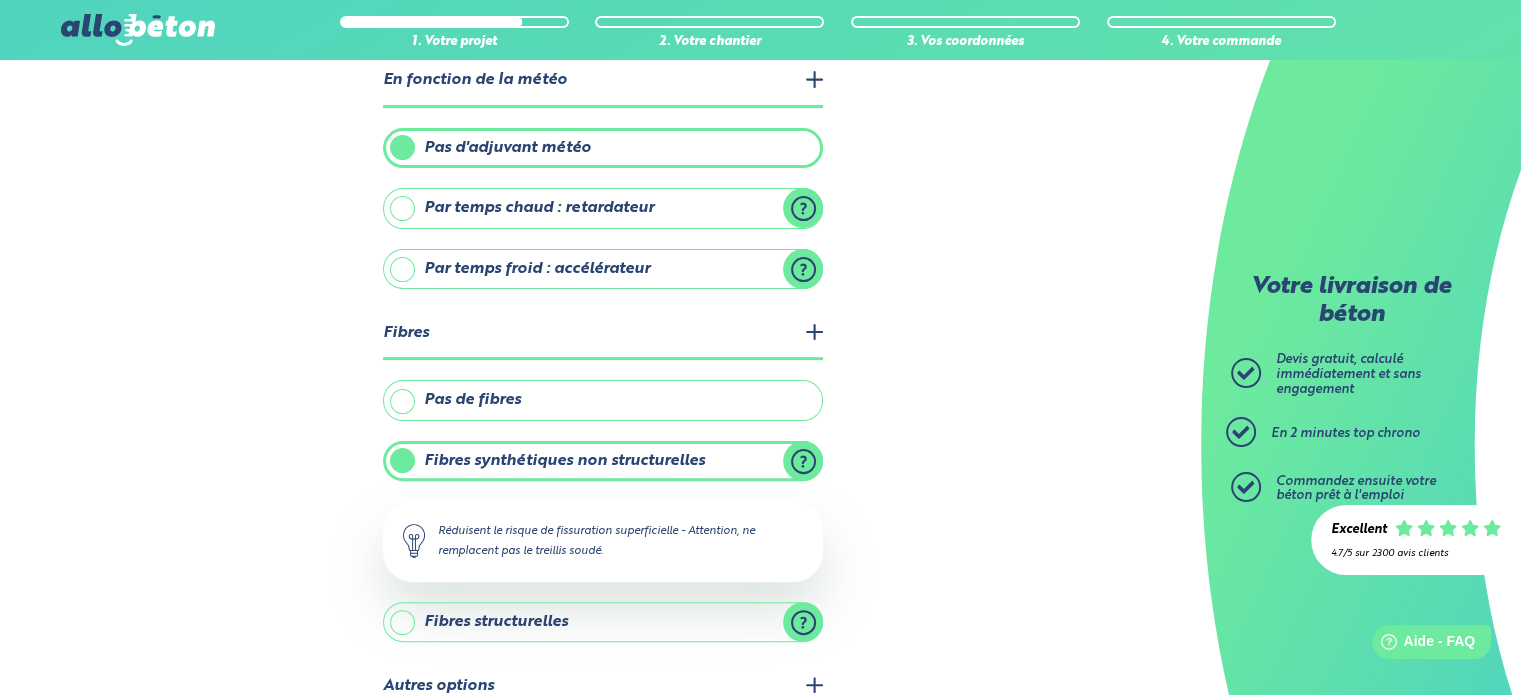 click on "Fibres synthétiques non structurelles" at bounding box center (603, 461) 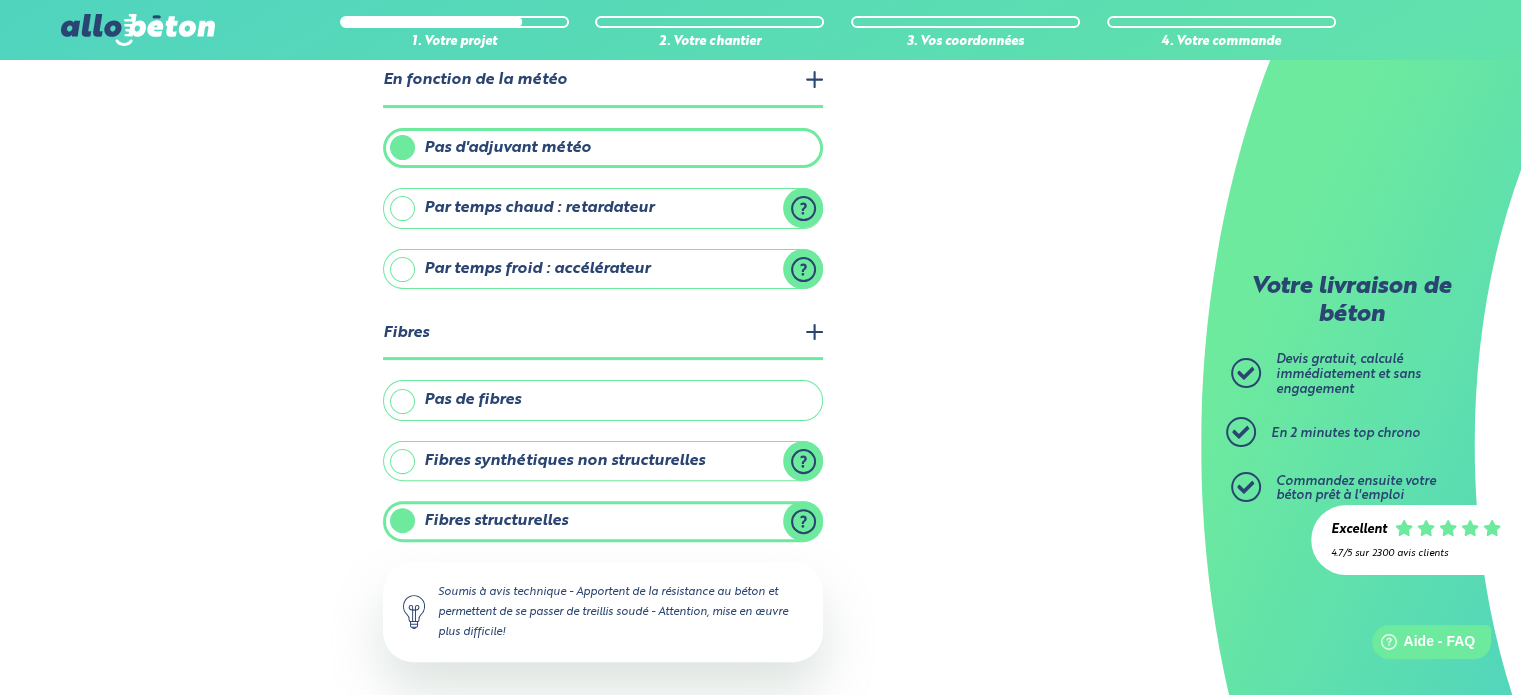 scroll, scrollTop: 598, scrollLeft: 0, axis: vertical 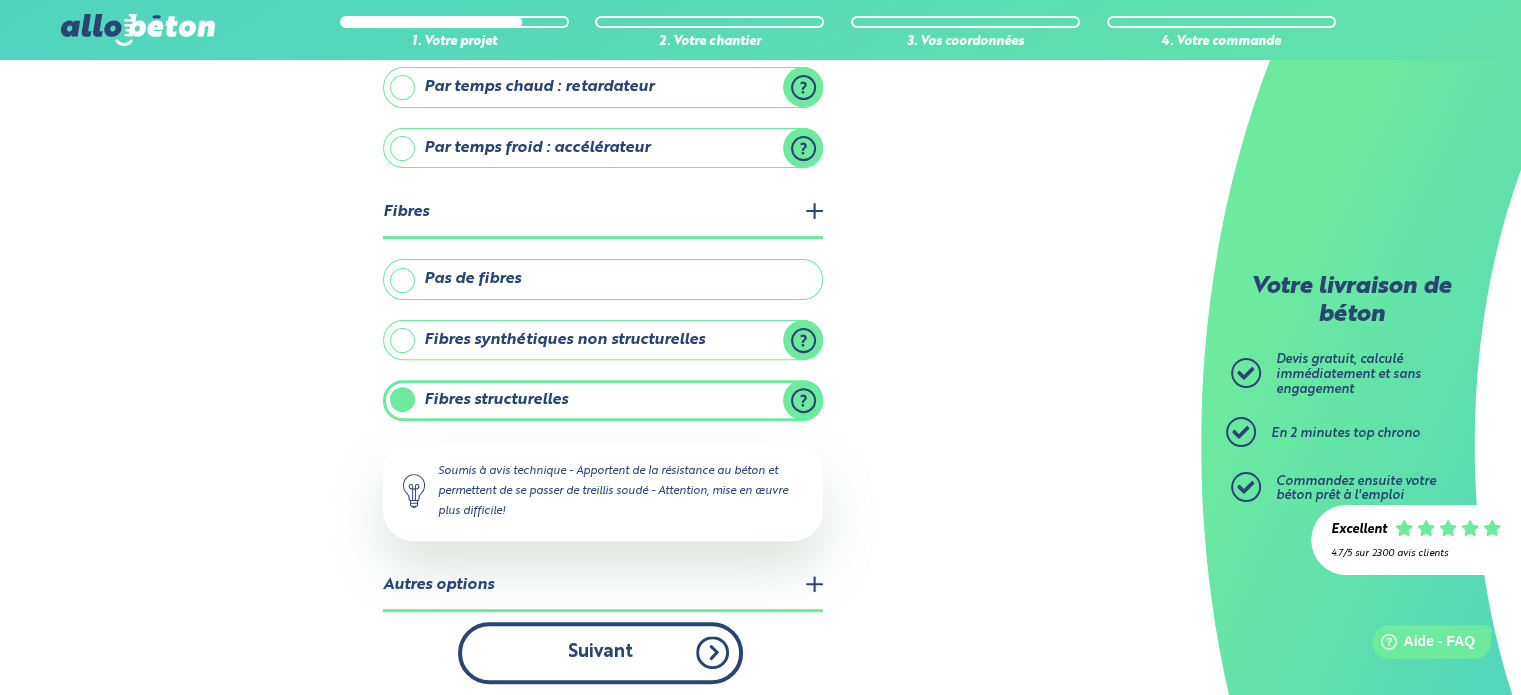 click on "Suivant" at bounding box center (600, 652) 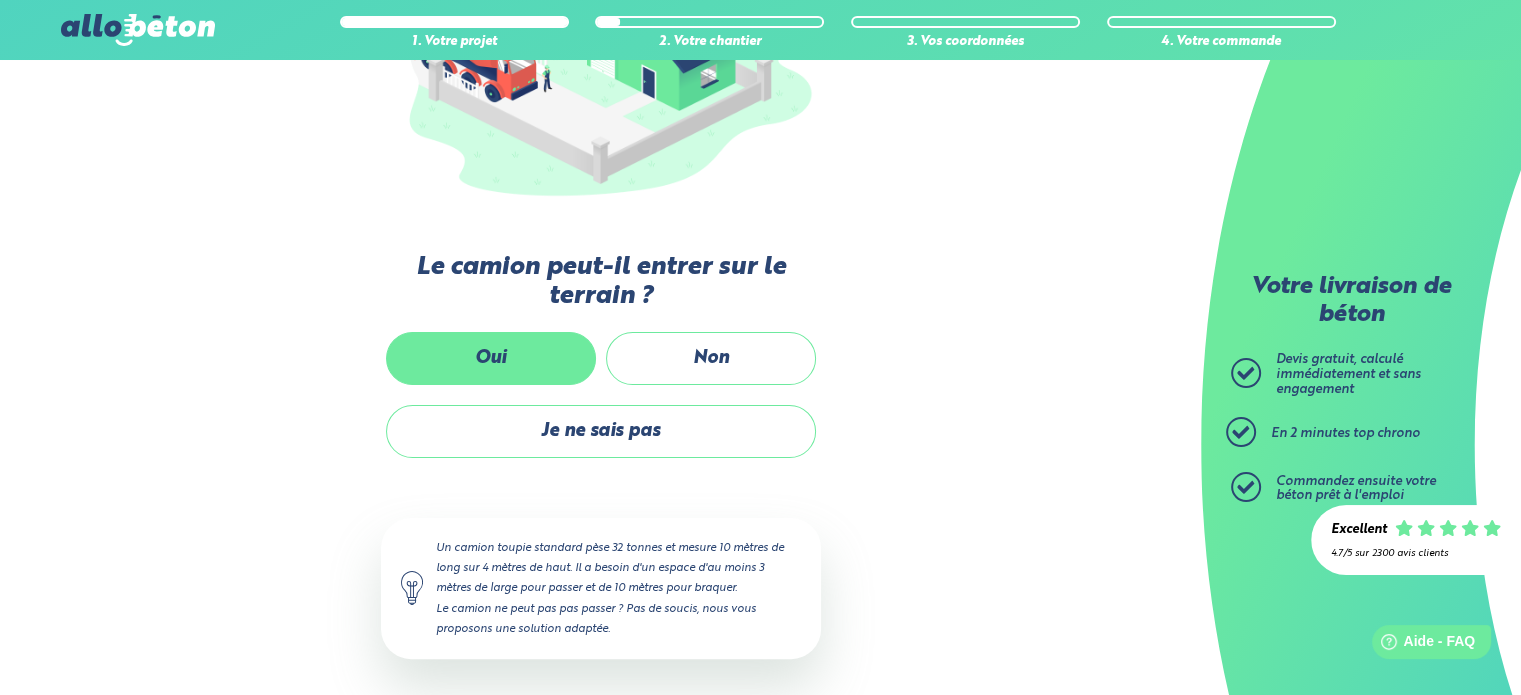 click on "Oui" at bounding box center (491, 358) 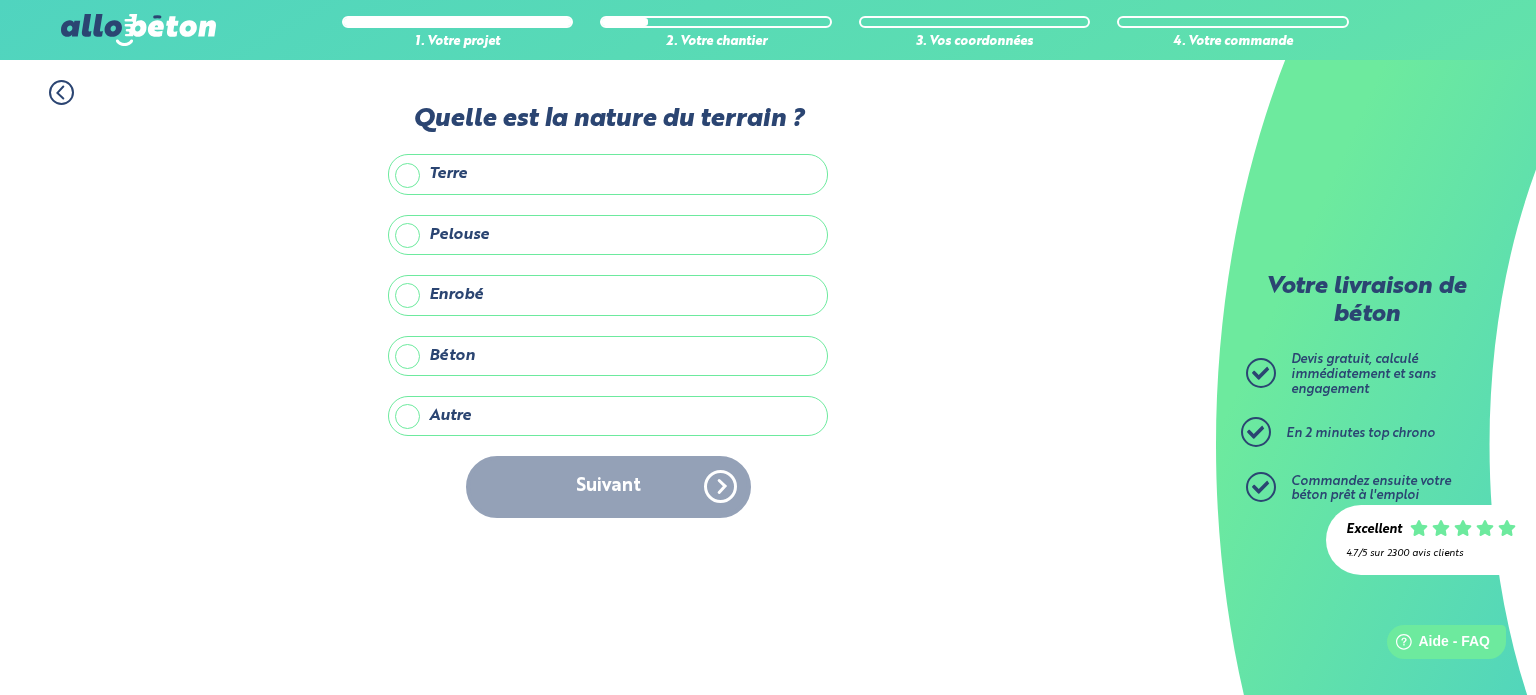 click on "Terre" at bounding box center (608, 174) 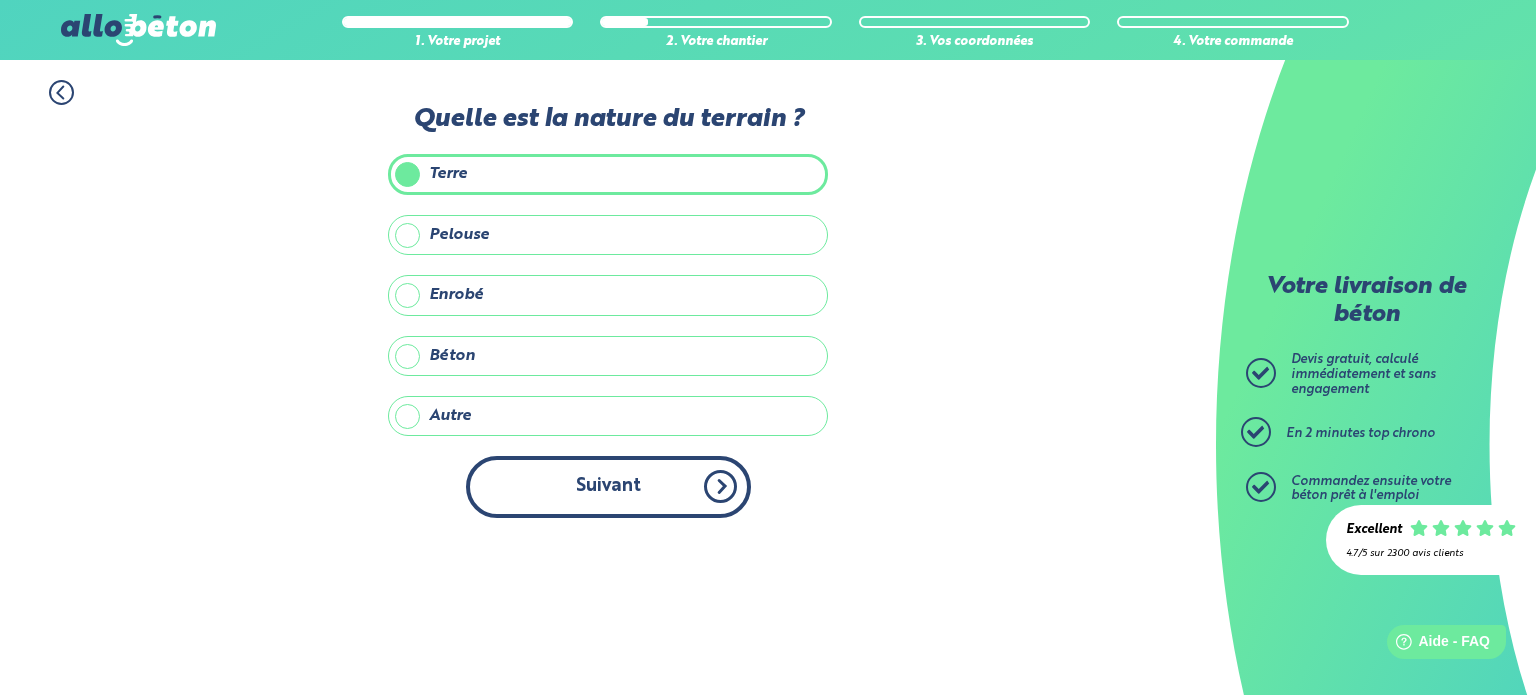 click on "Suivant" at bounding box center (608, 486) 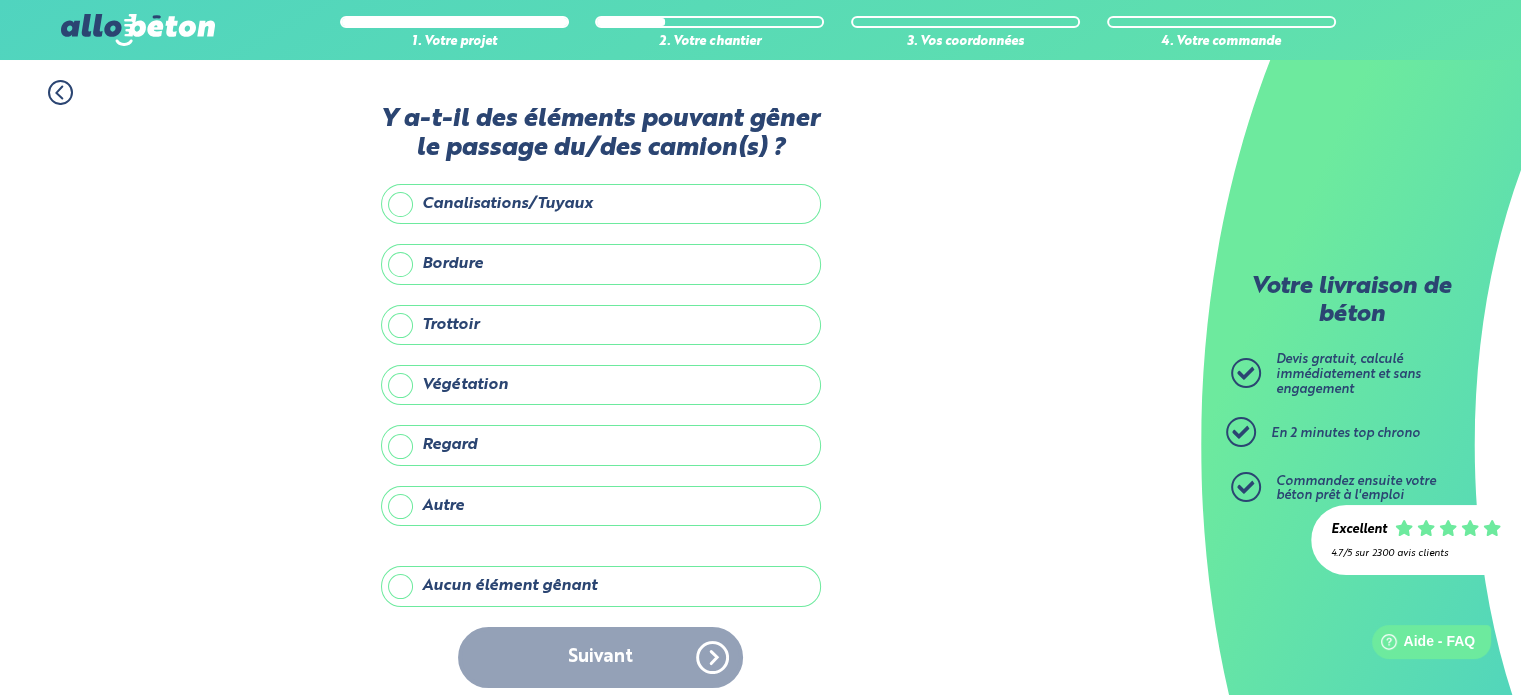 click on "Aucun élément gênant" at bounding box center [601, 586] 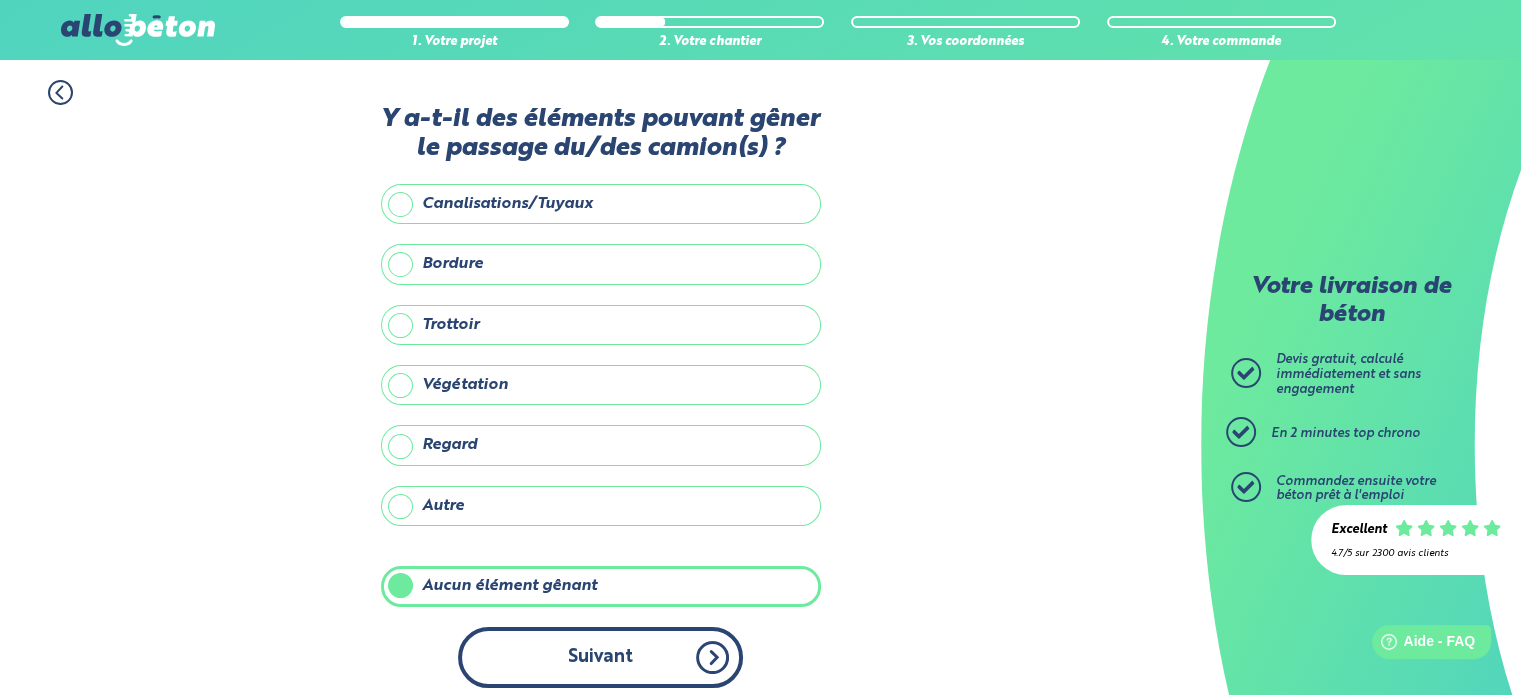 click on "Suivant" at bounding box center [600, 657] 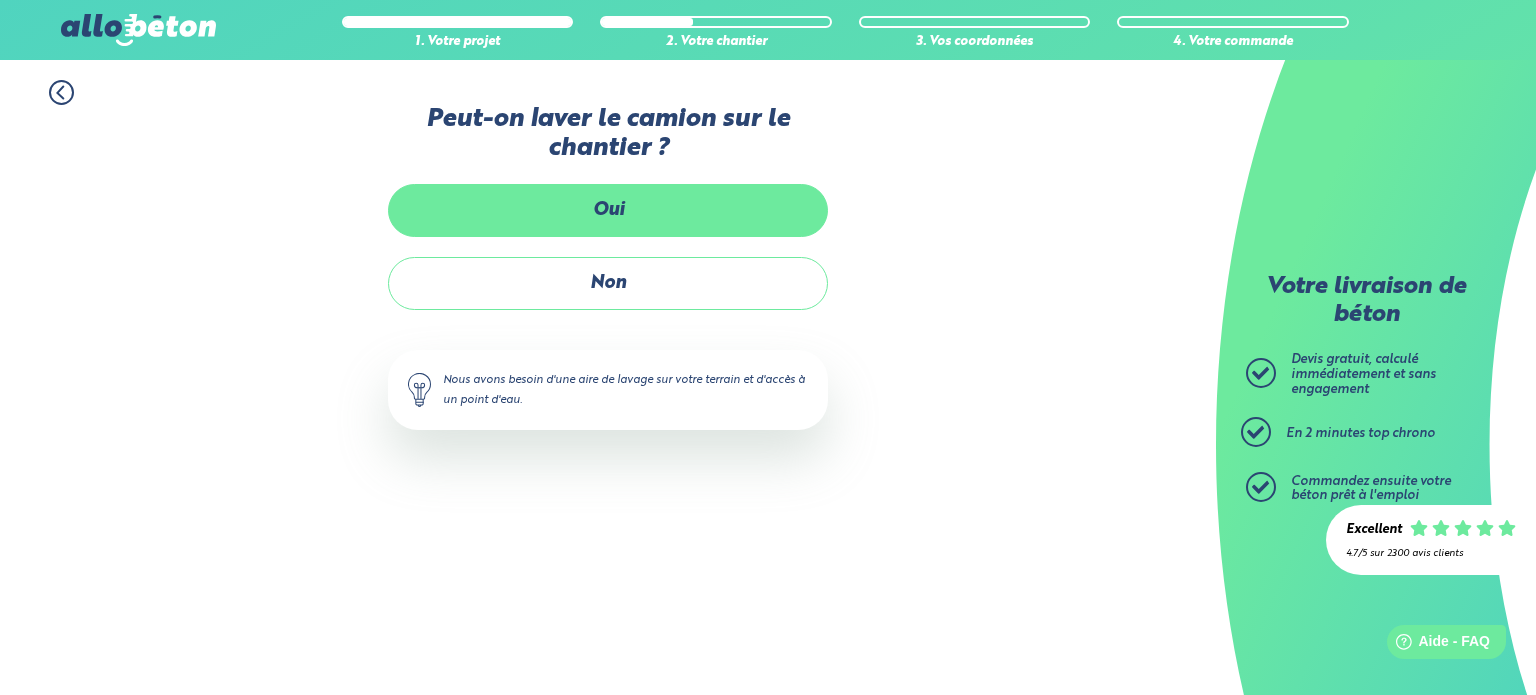 click on "Oui" at bounding box center (608, 210) 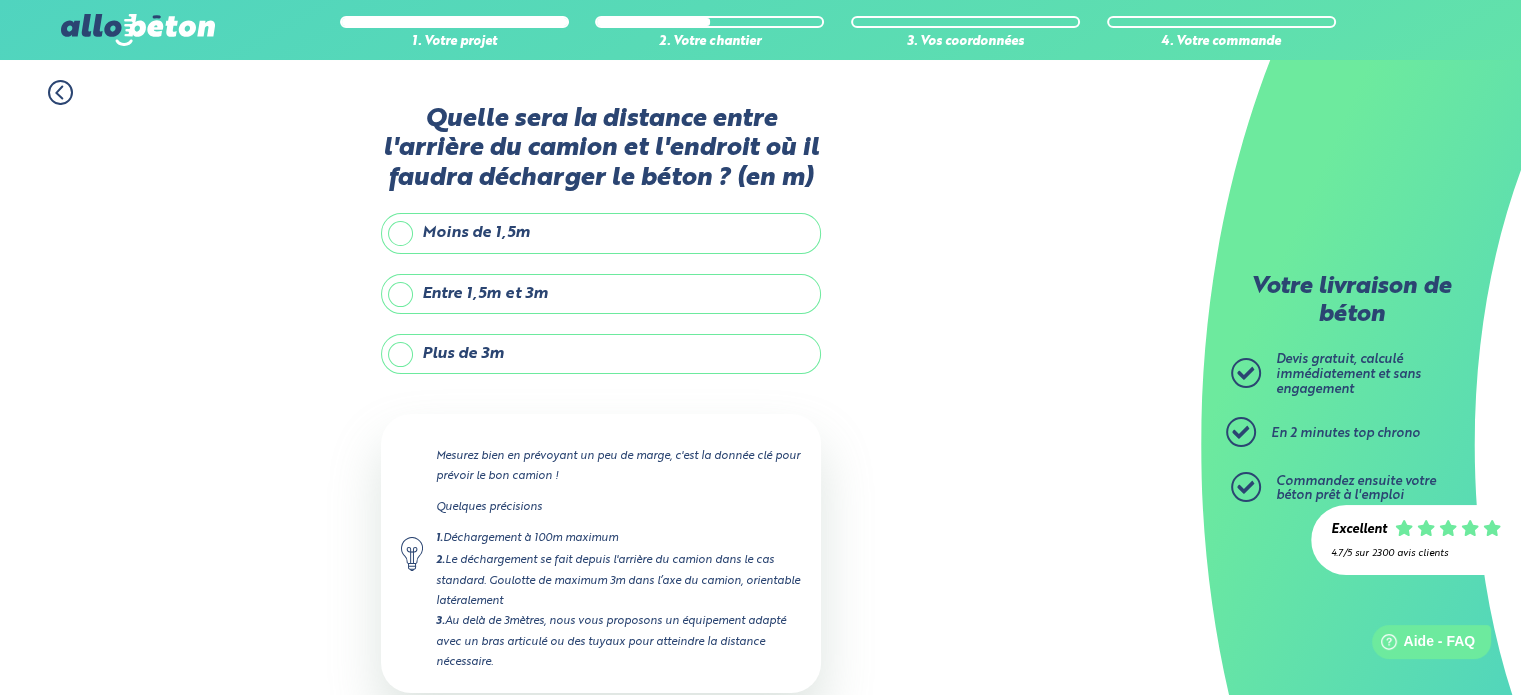 click on "Entre 1,5m et 3m" at bounding box center [601, 294] 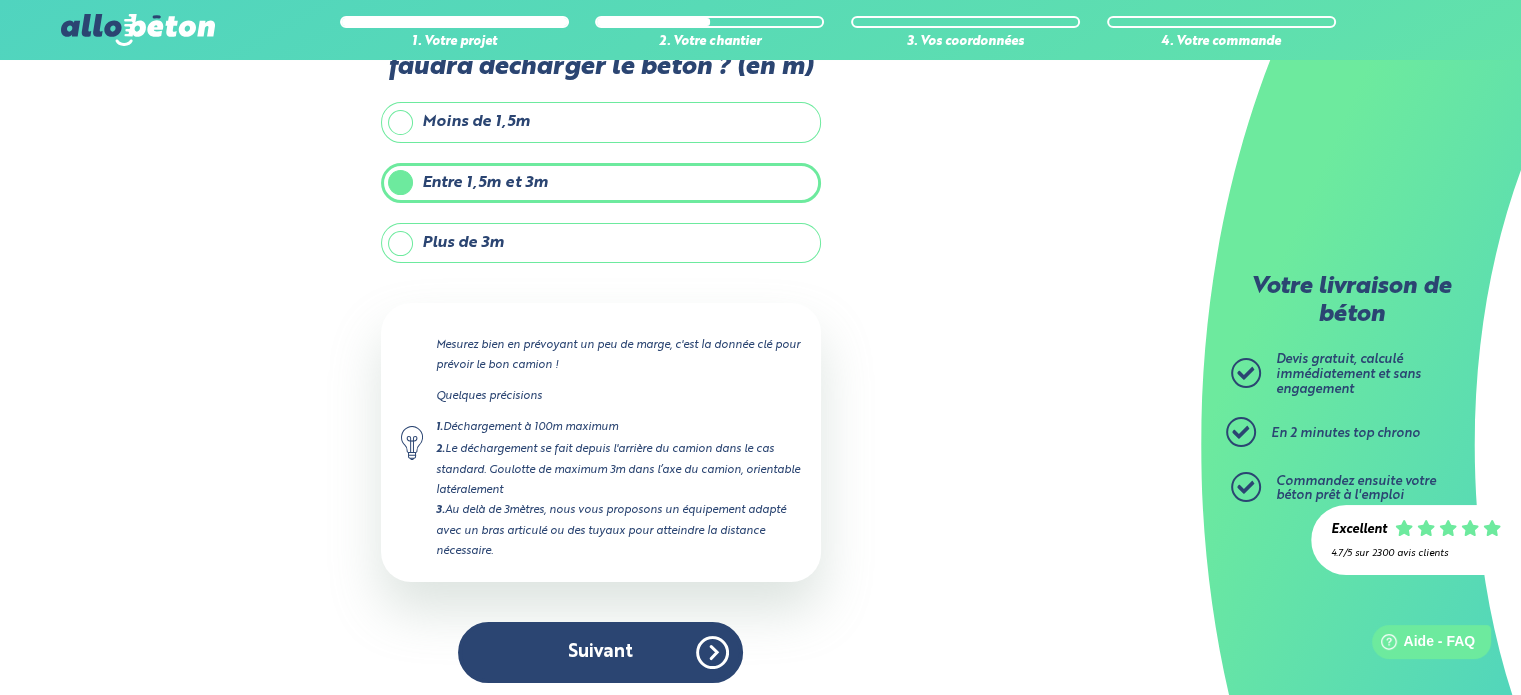 scroll, scrollTop: 113, scrollLeft: 0, axis: vertical 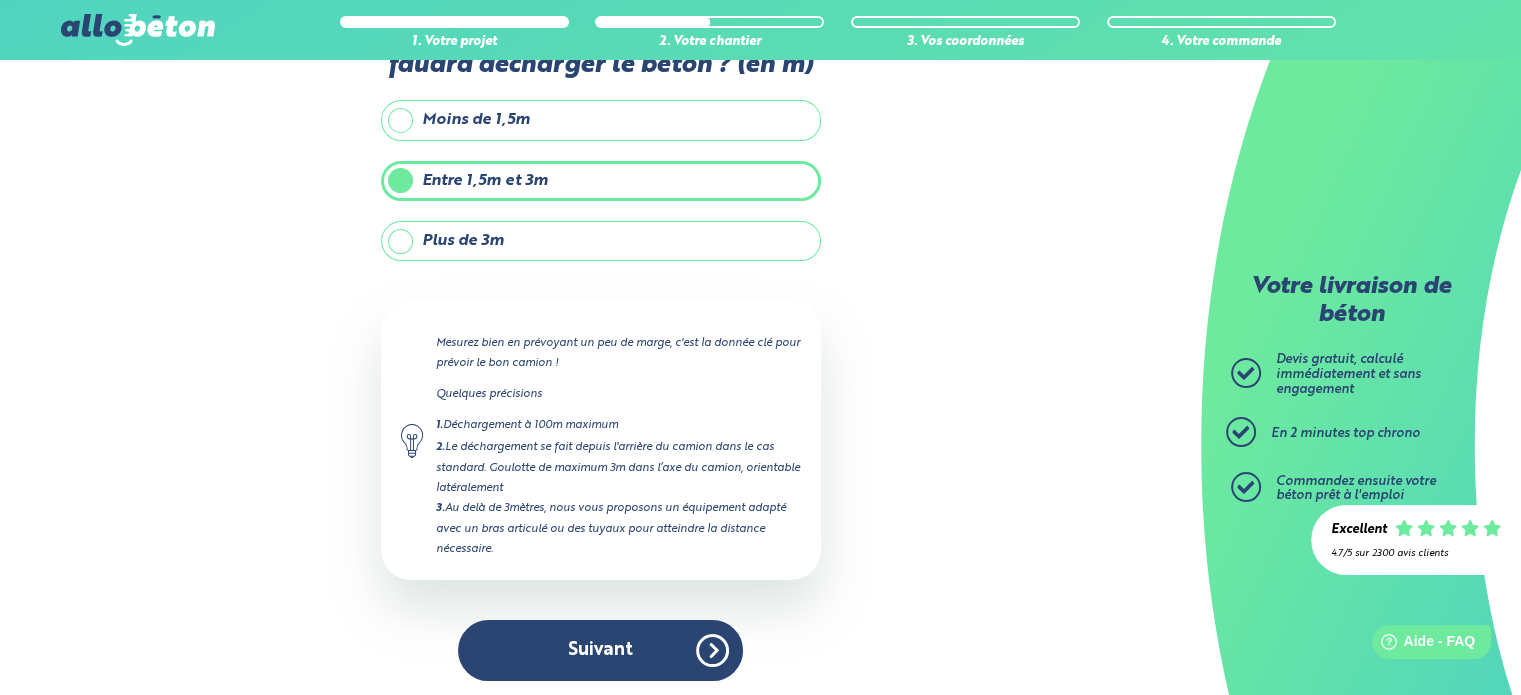 click on "Quelle sera la distance entre l'arrière du camion et l'endroit où il faudra décharger le béton ? (en m)              Moins de 1,5m              Entre 1,5m et 3m              Plus de 3m              Précisez la distance en mètres              3 m
Mesurez bien en prévoyant un peu de marge, c'est la donnée clé pour prévoir le bon camion !
Quelques précisions
1.  Déchargement à 100m maximum
2.  Le déchargement se fait depuis l'arrière du camion dans le cas standard. Goulotte de maximum 3m dans l’axe du camion, orientable latéralement
3.  Au delà de 3mètres, nous vous proposons un équipement adapté avec un bras articulé ou des tuyaux pour atteindre la distance nécessaire.
Suivant" at bounding box center (601, 346) 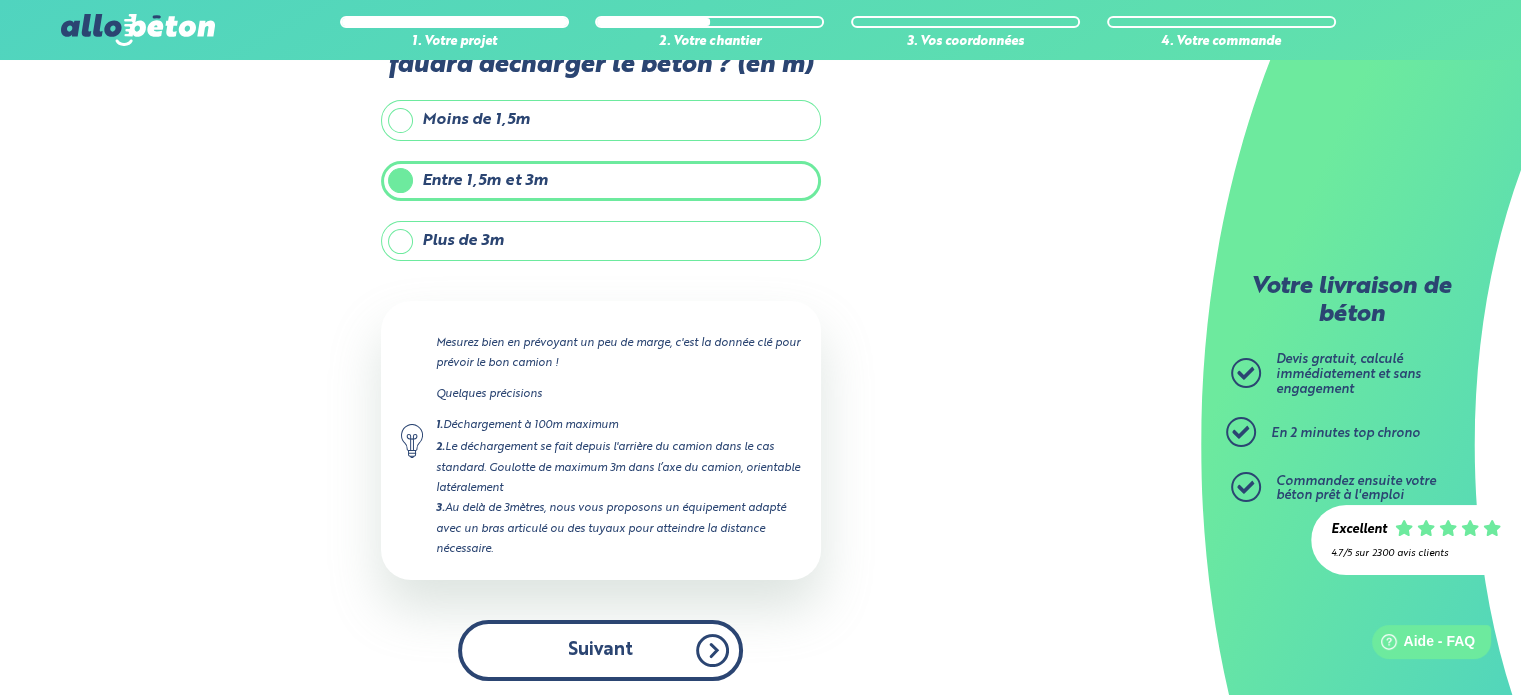 click on "Suivant" at bounding box center (600, 650) 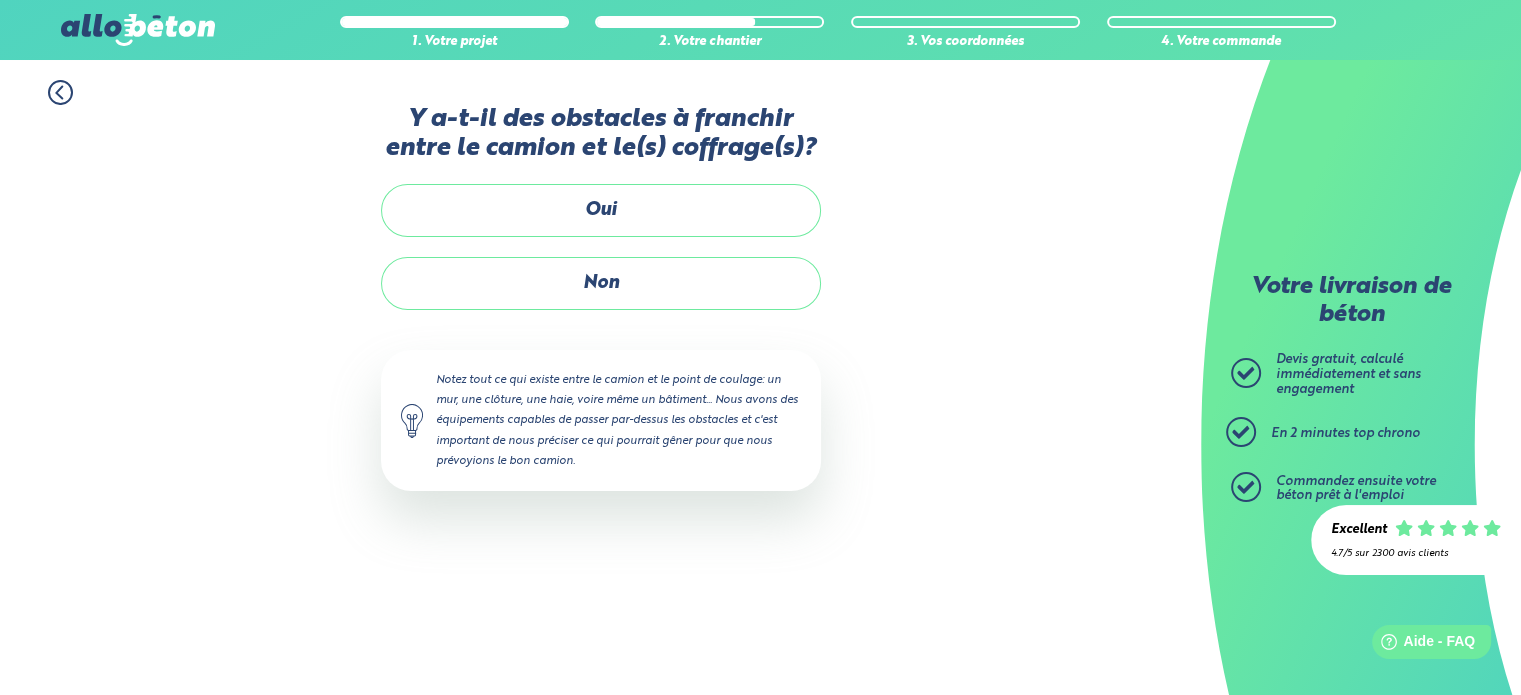 scroll, scrollTop: 0, scrollLeft: 0, axis: both 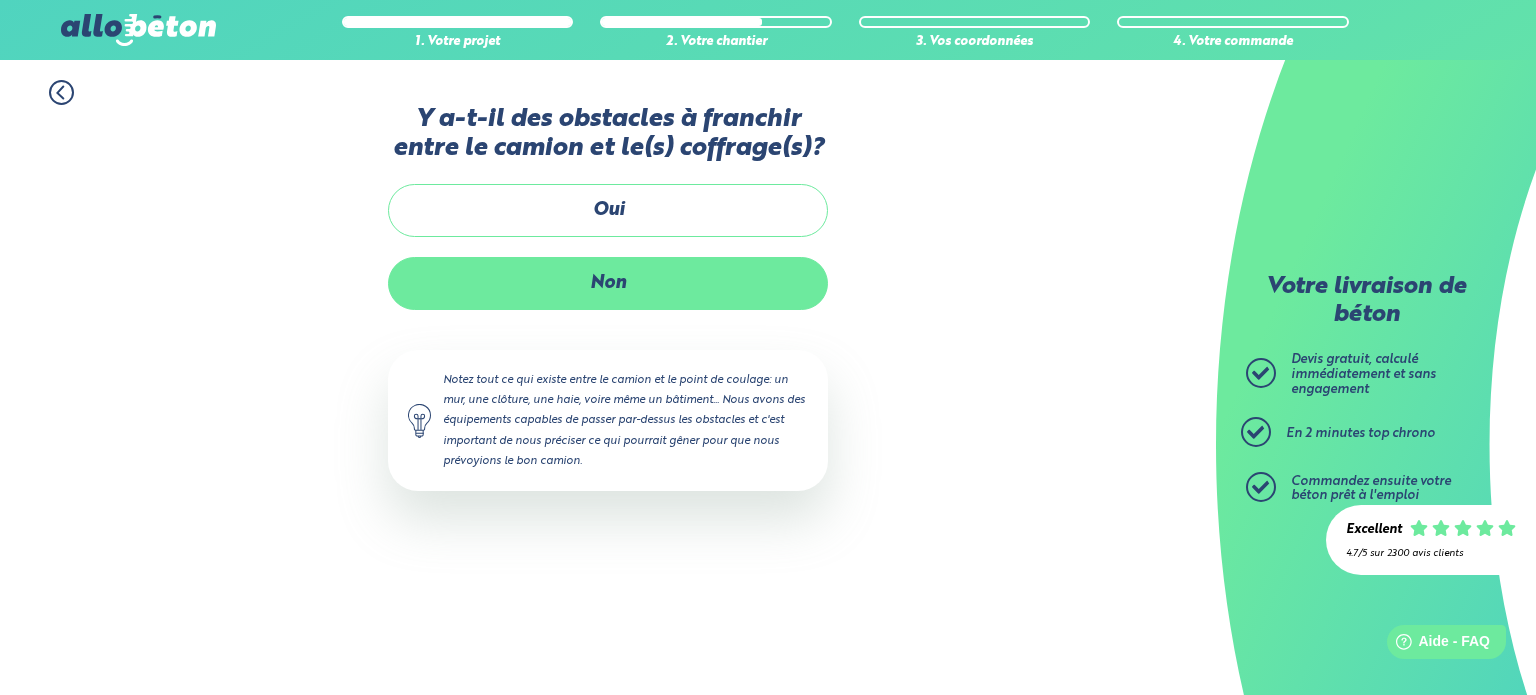click on "Non" at bounding box center (608, 283) 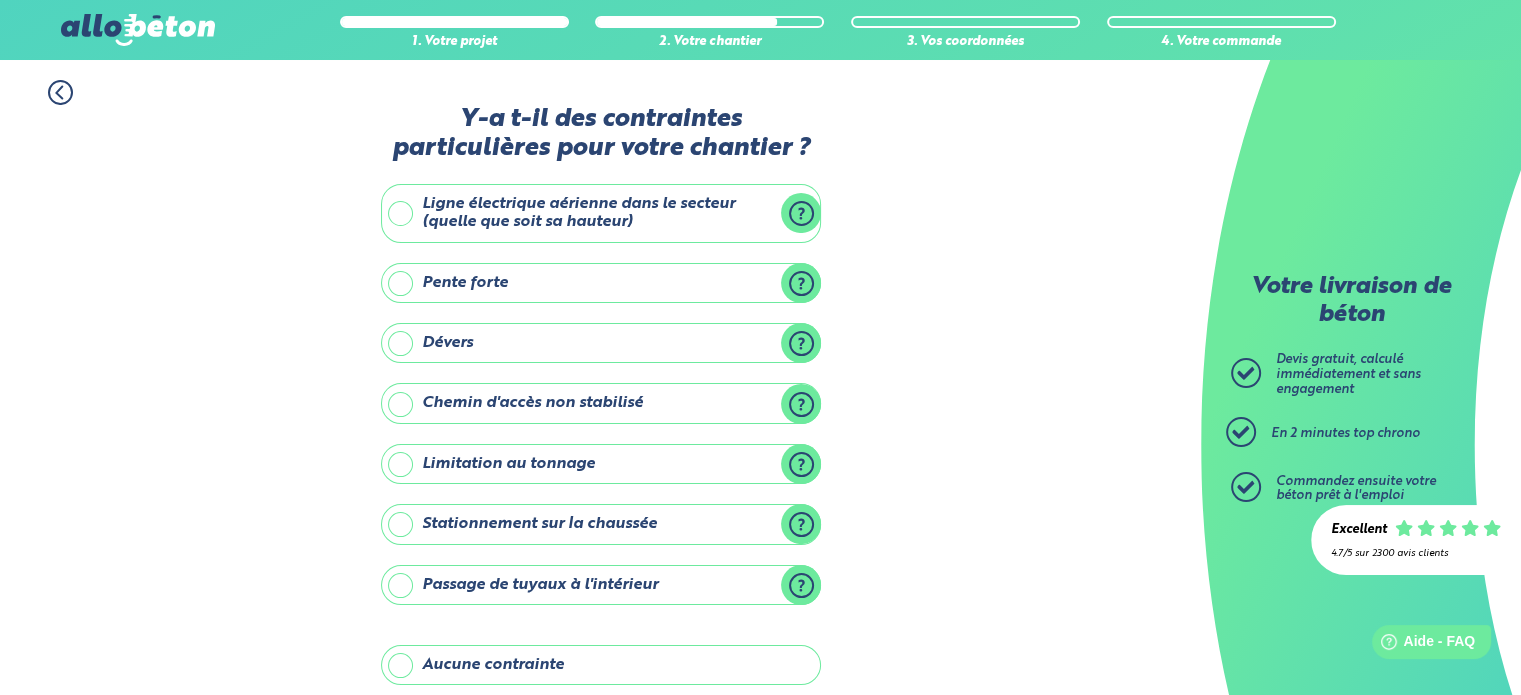 scroll, scrollTop: 103, scrollLeft: 0, axis: vertical 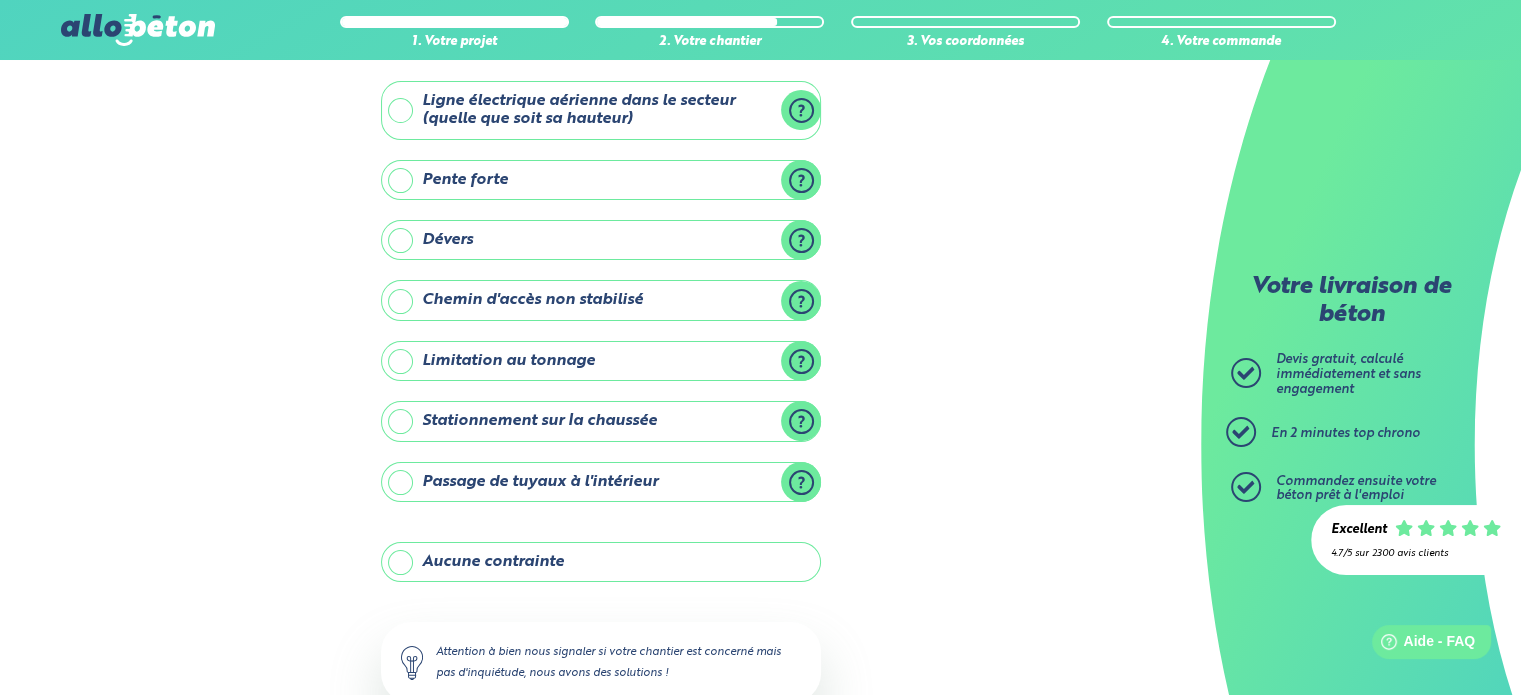 click on "Aucune contrainte" at bounding box center (601, 562) 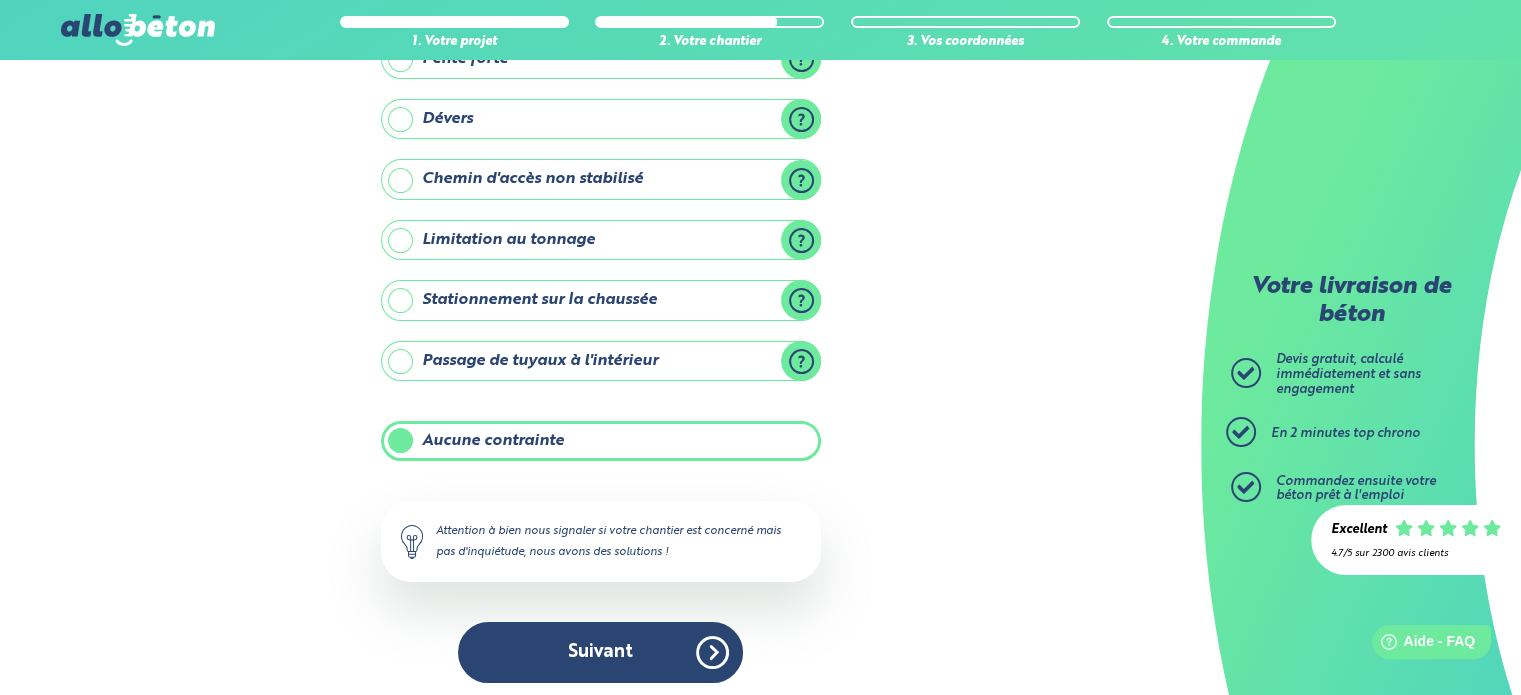 scroll, scrollTop: 228, scrollLeft: 0, axis: vertical 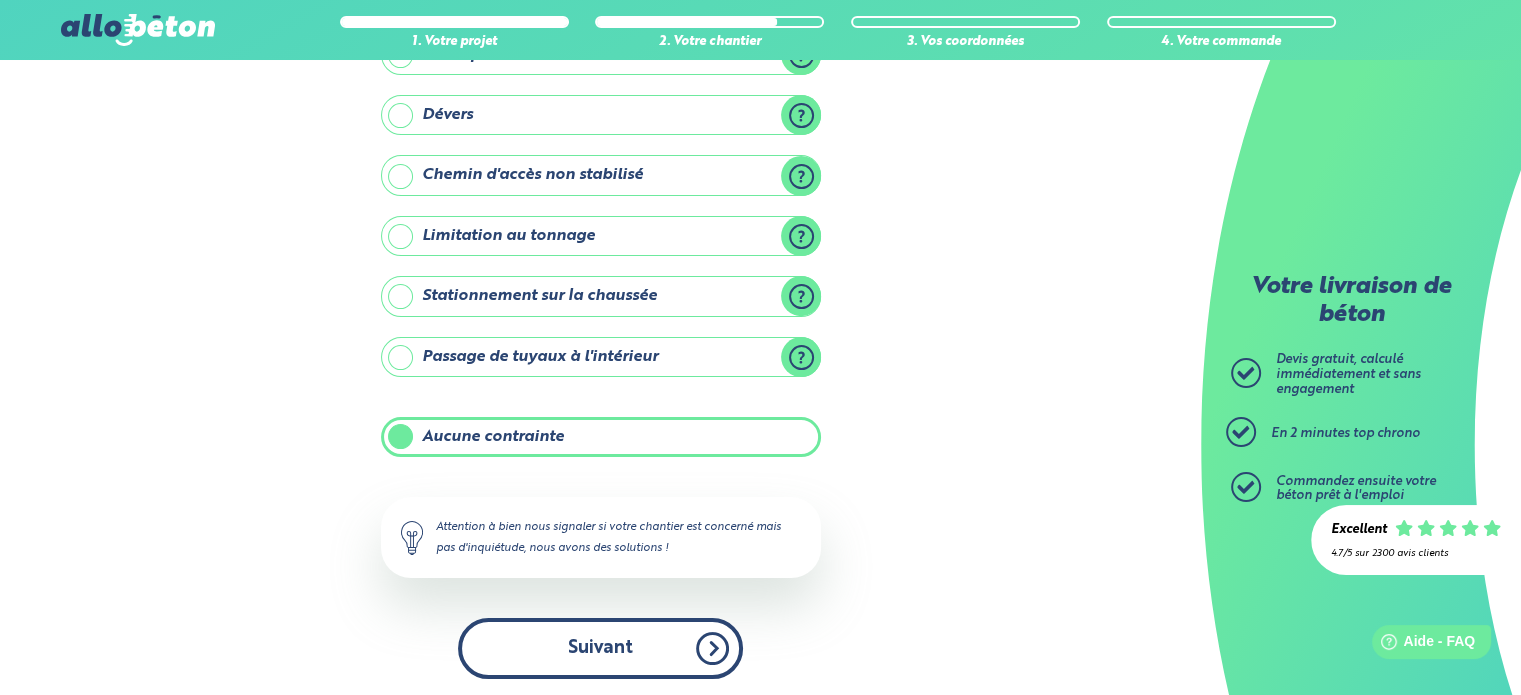 click on "Suivant" at bounding box center [600, 648] 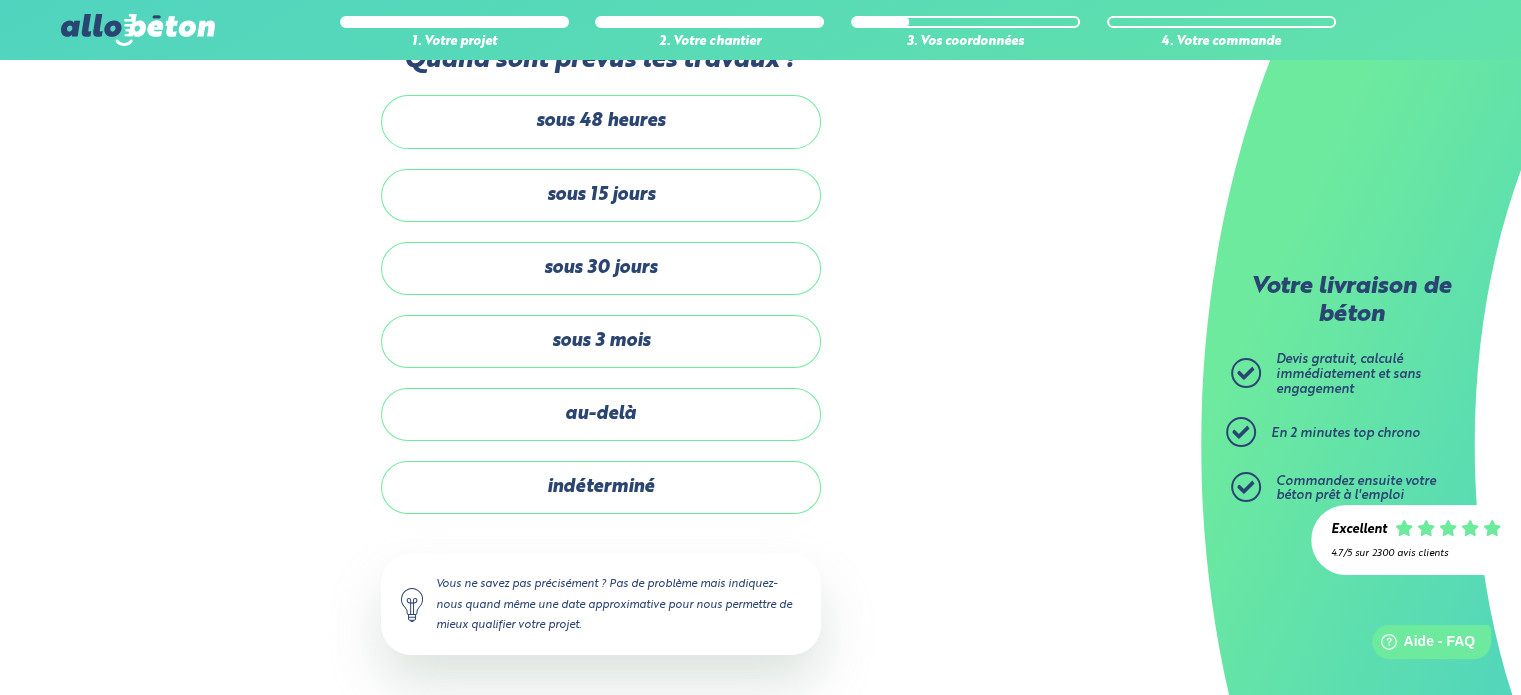 scroll, scrollTop: 56, scrollLeft: 0, axis: vertical 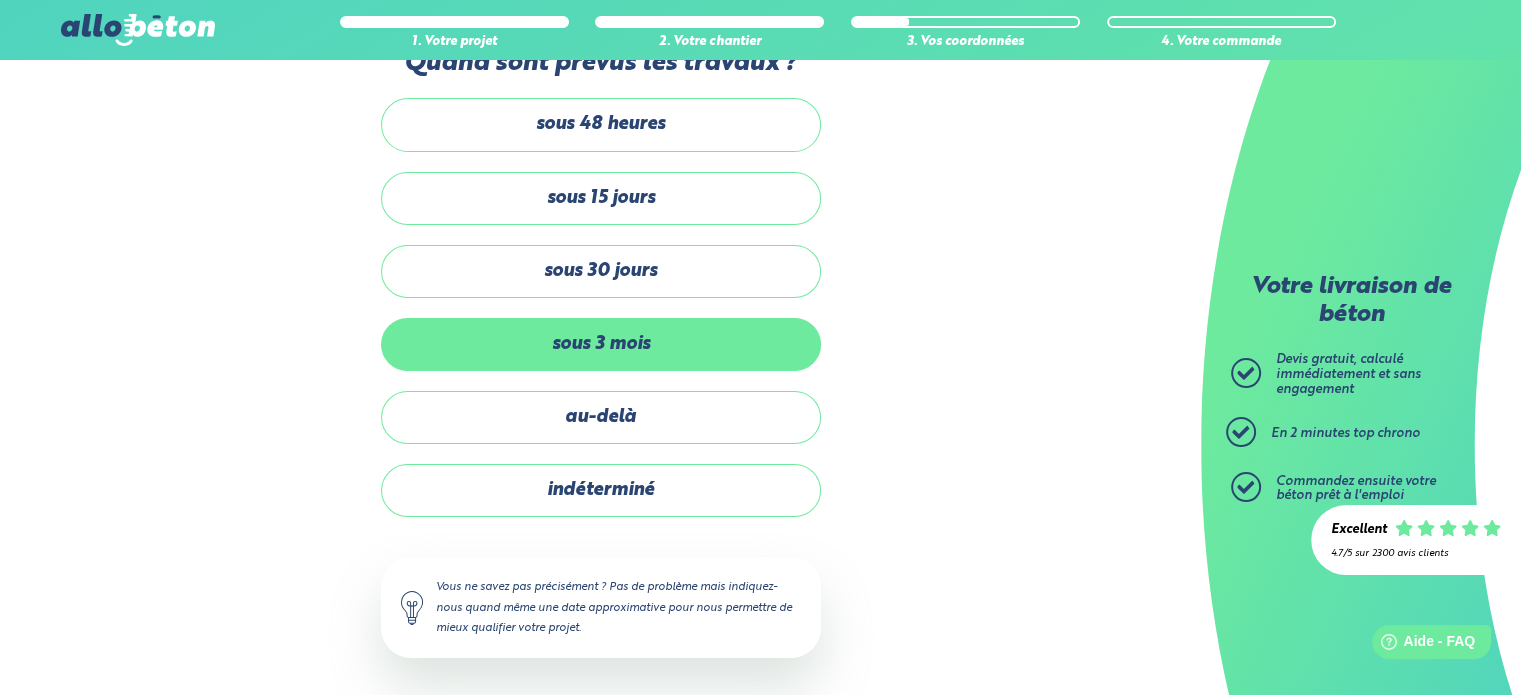 click on "sous 3 mois" at bounding box center [601, 344] 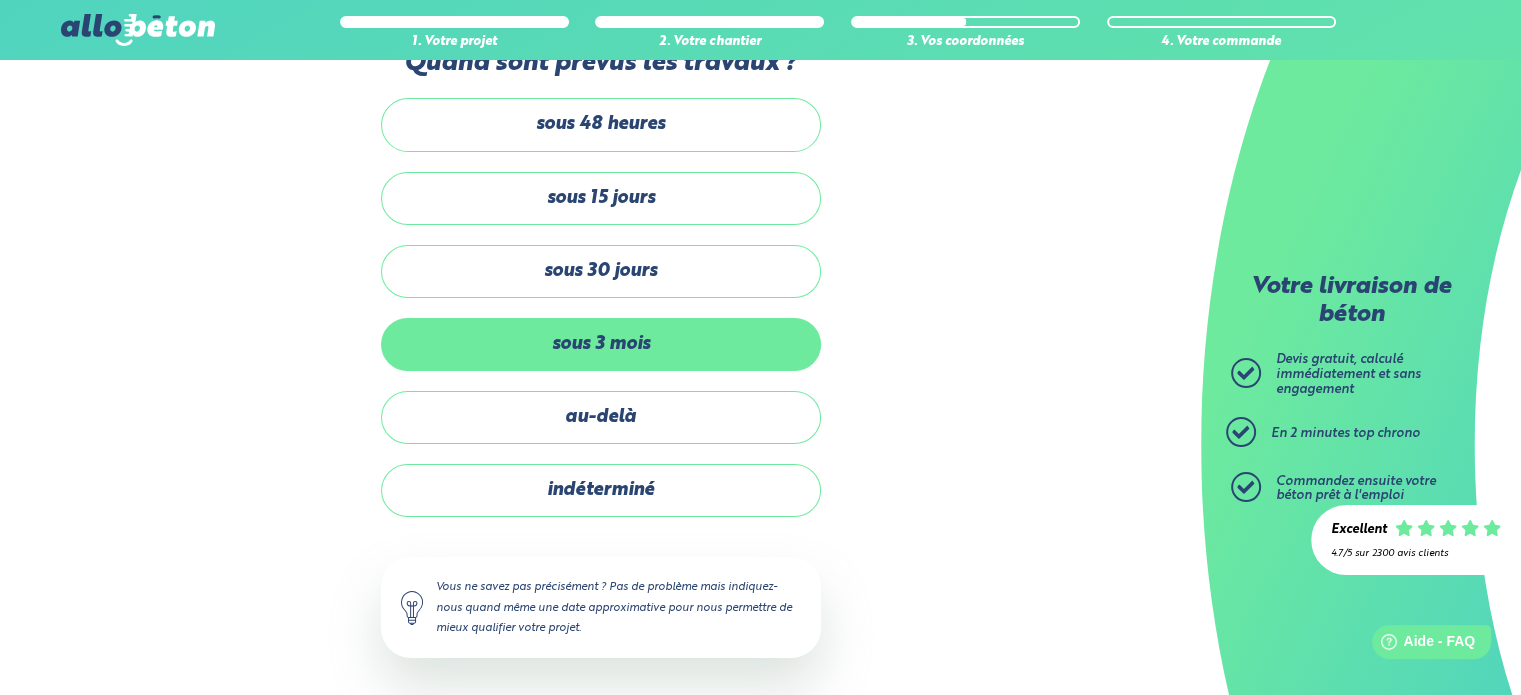 scroll, scrollTop: 0, scrollLeft: 0, axis: both 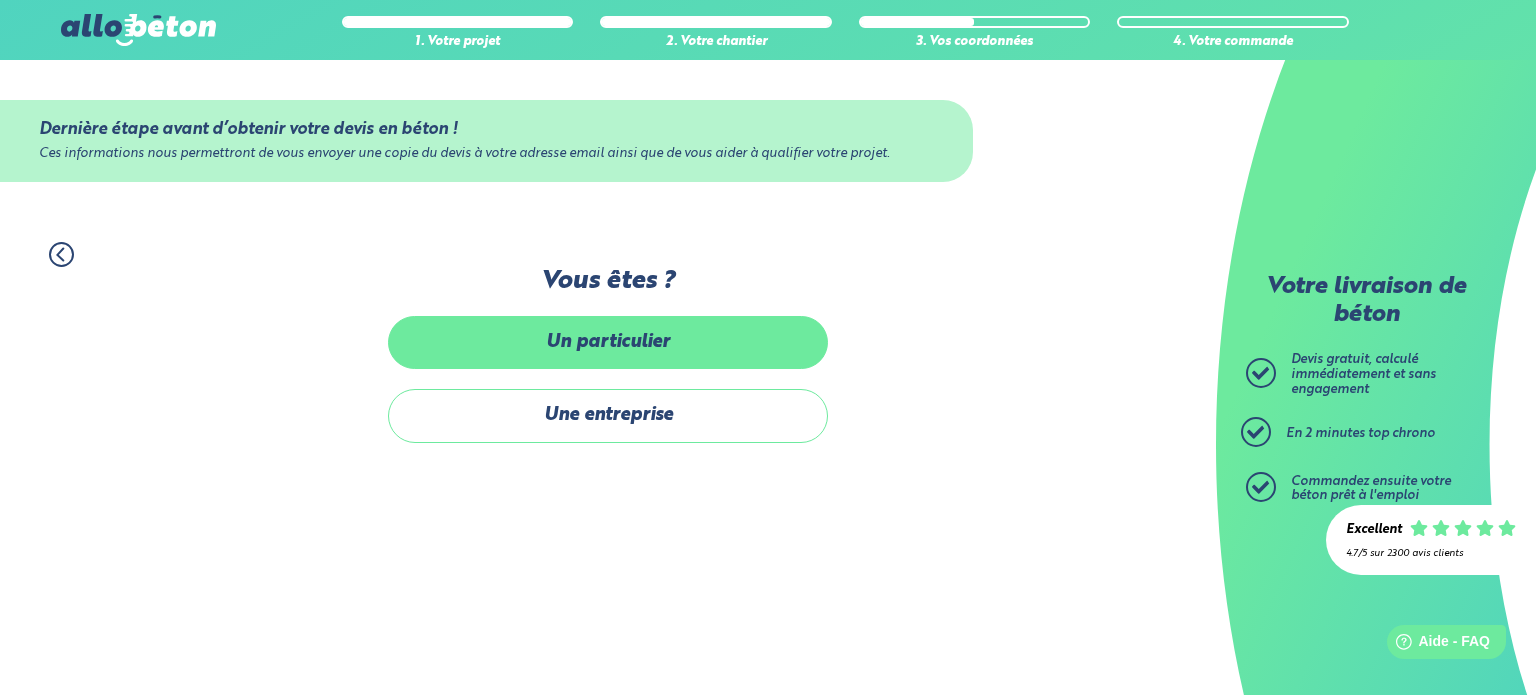 click on "Un particulier" at bounding box center [608, 342] 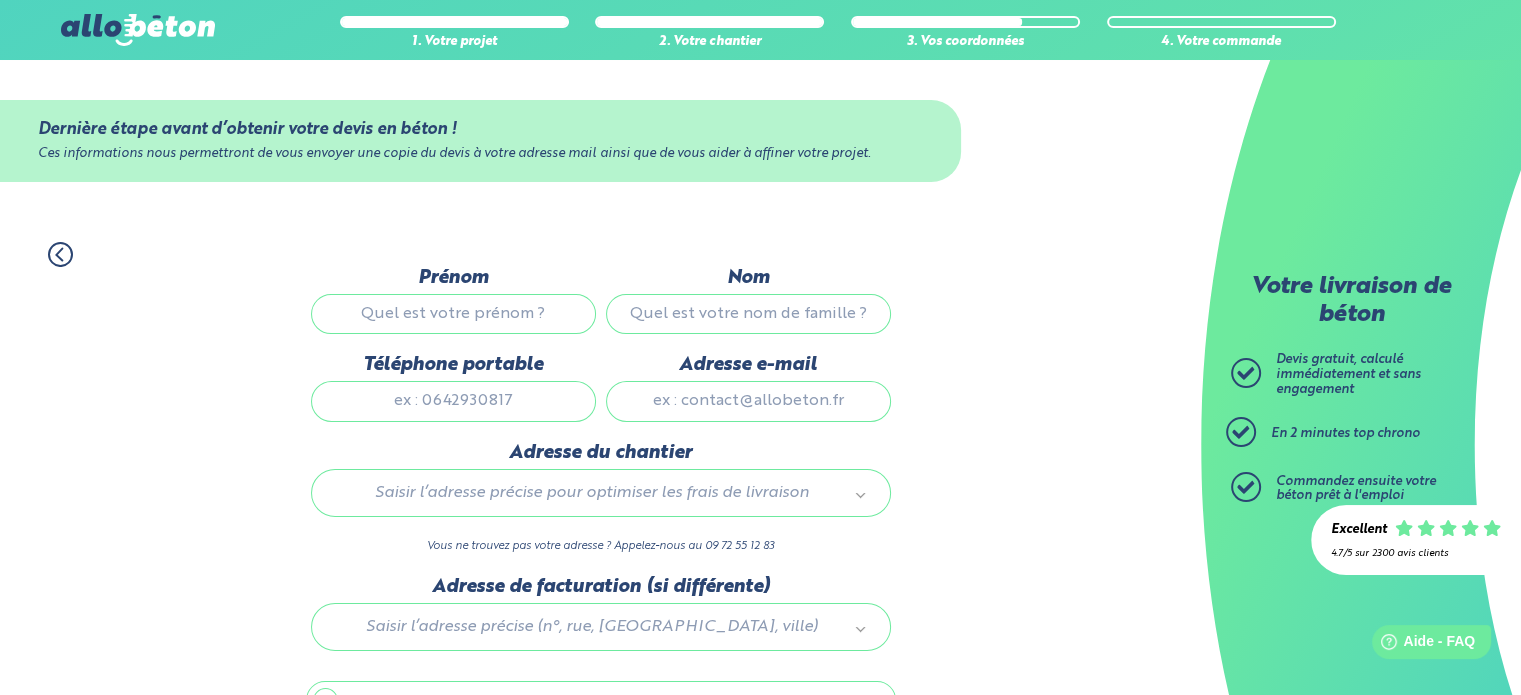click on "Prénom" at bounding box center [453, 314] 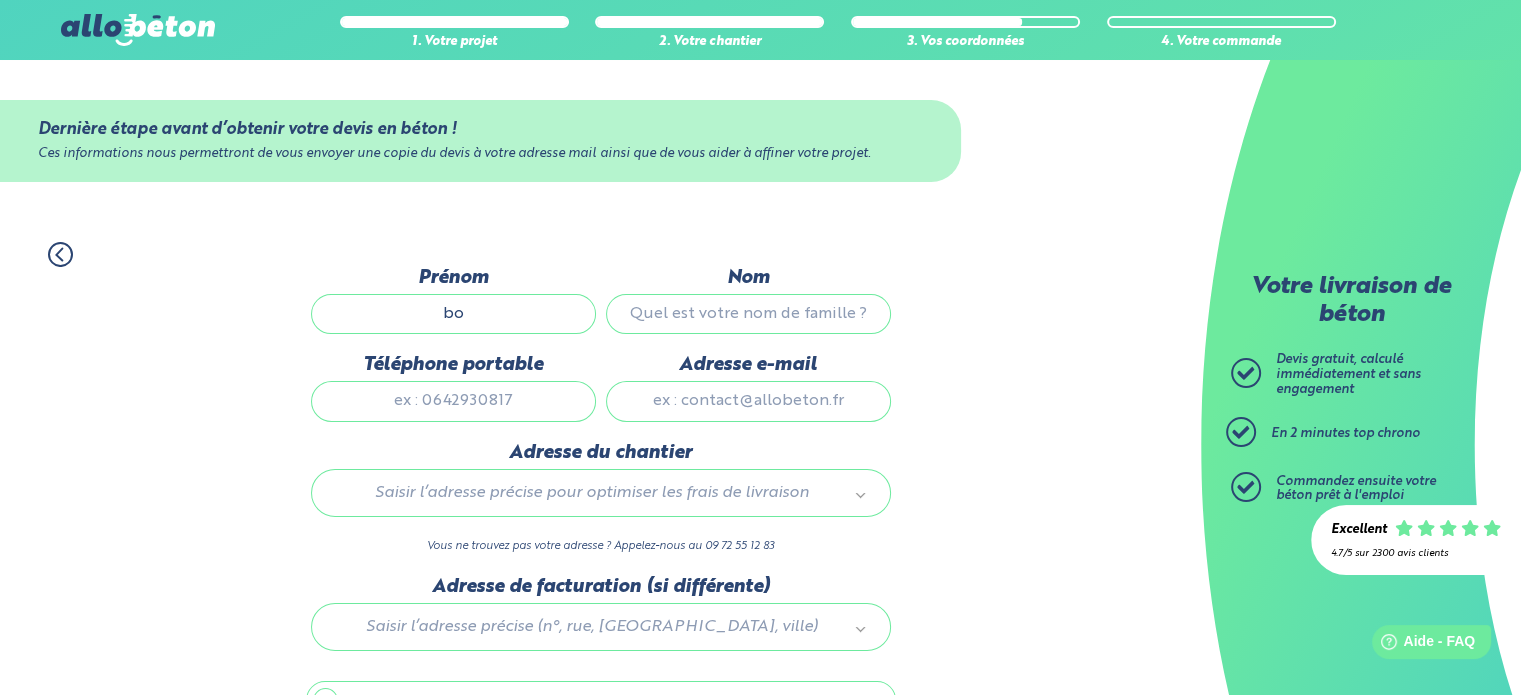 type on "[PERSON_NAME]" 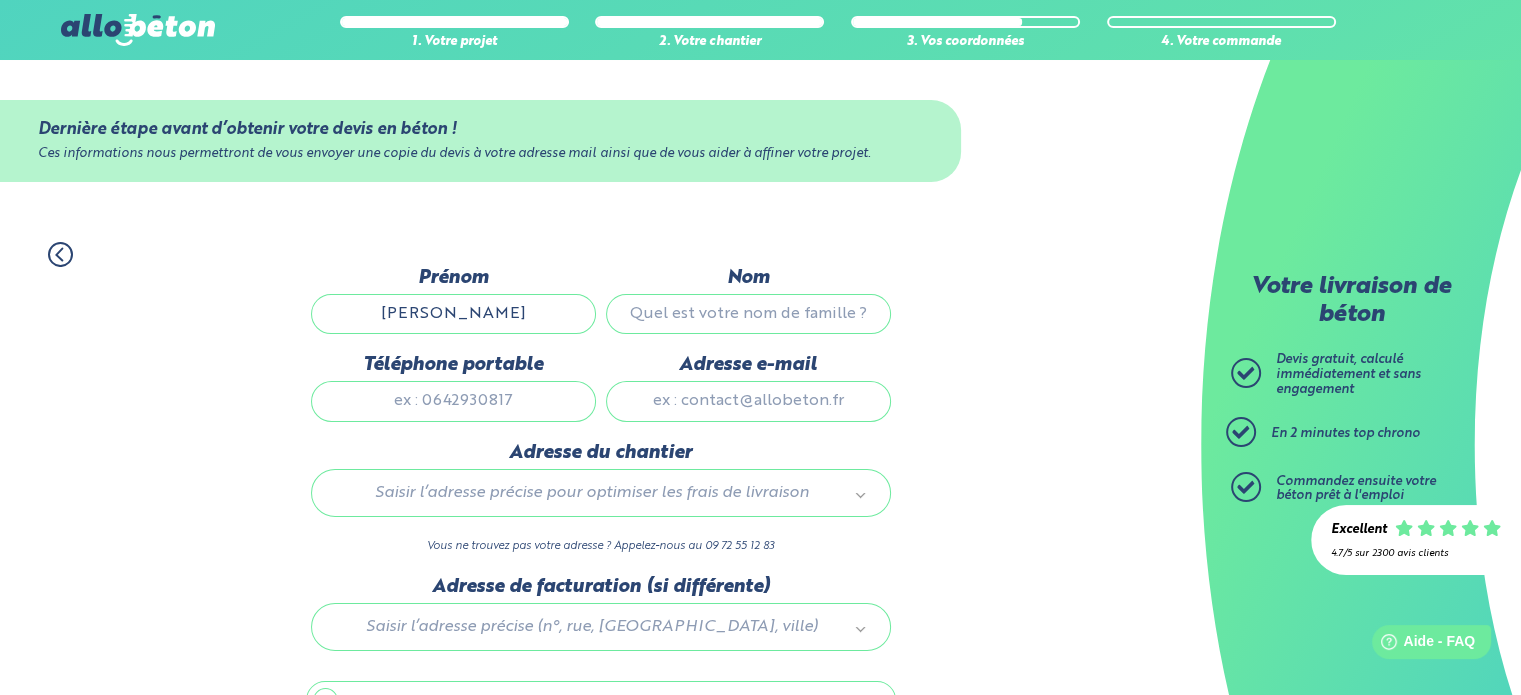drag, startPoint x: 680, startPoint y: 334, endPoint x: 716, endPoint y: 308, distance: 44.407207 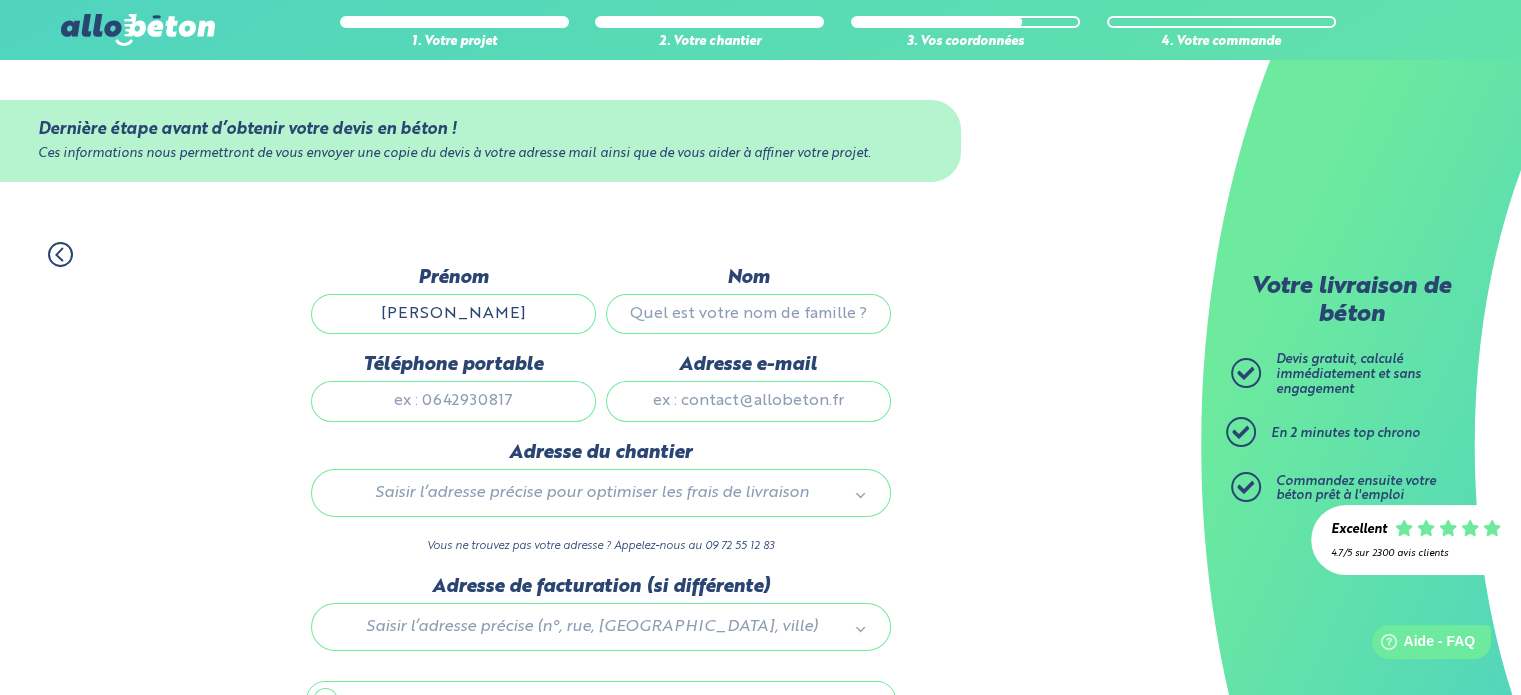 type on "paquay" 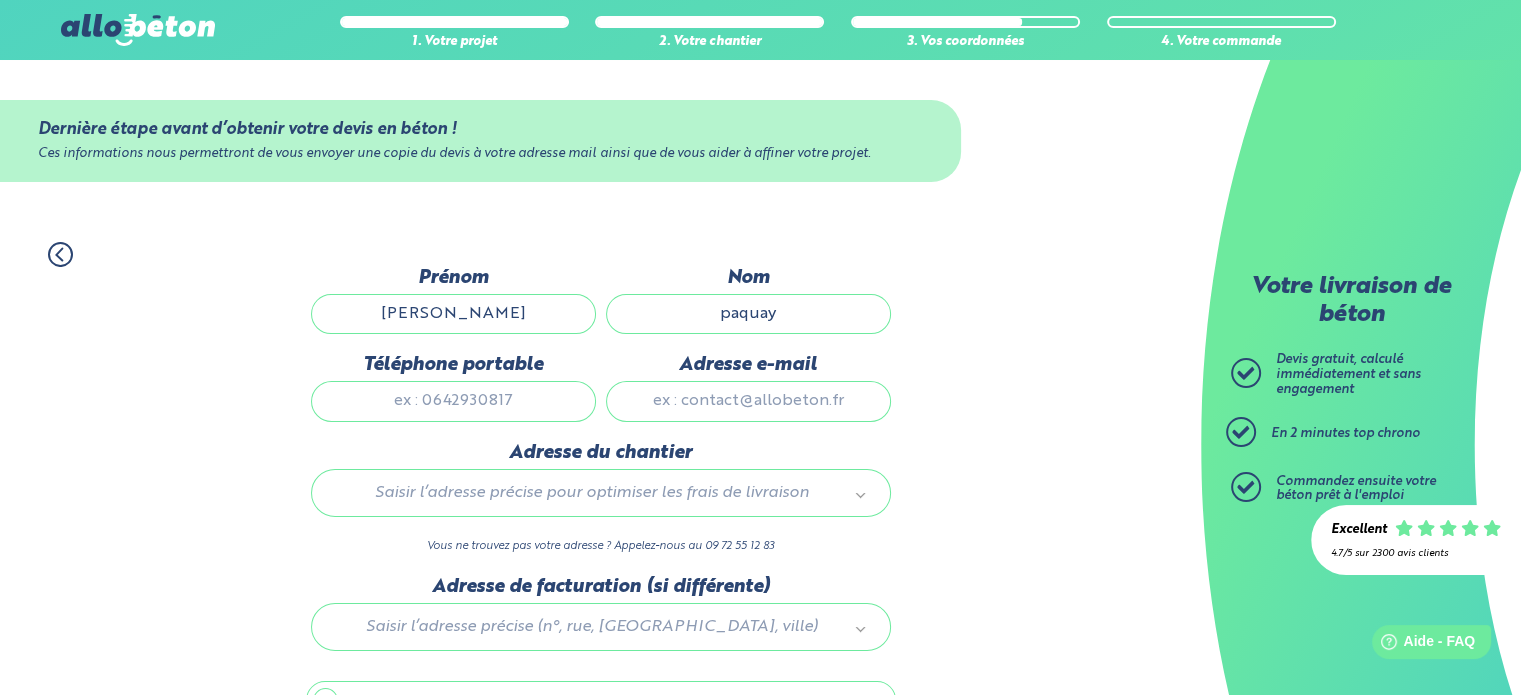 type 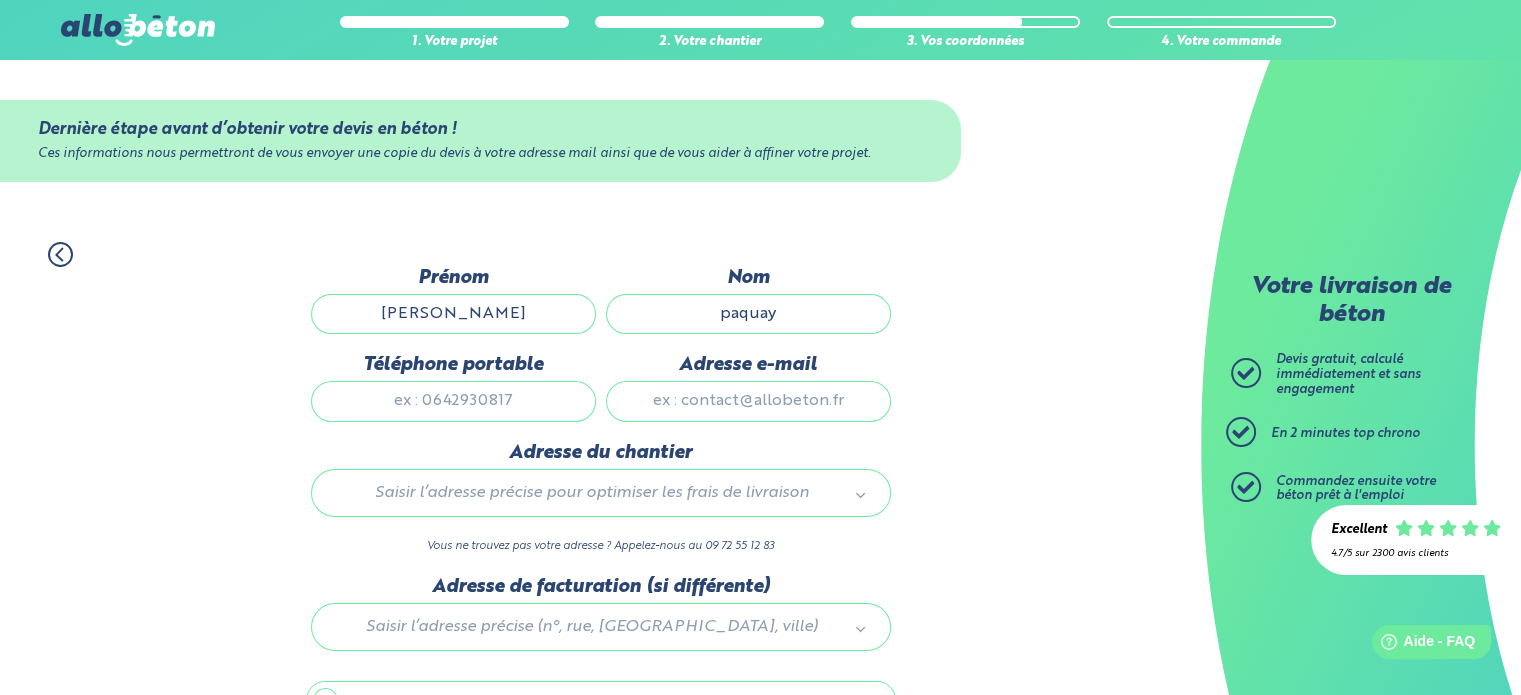 click on "paquay" at bounding box center (748, 314) 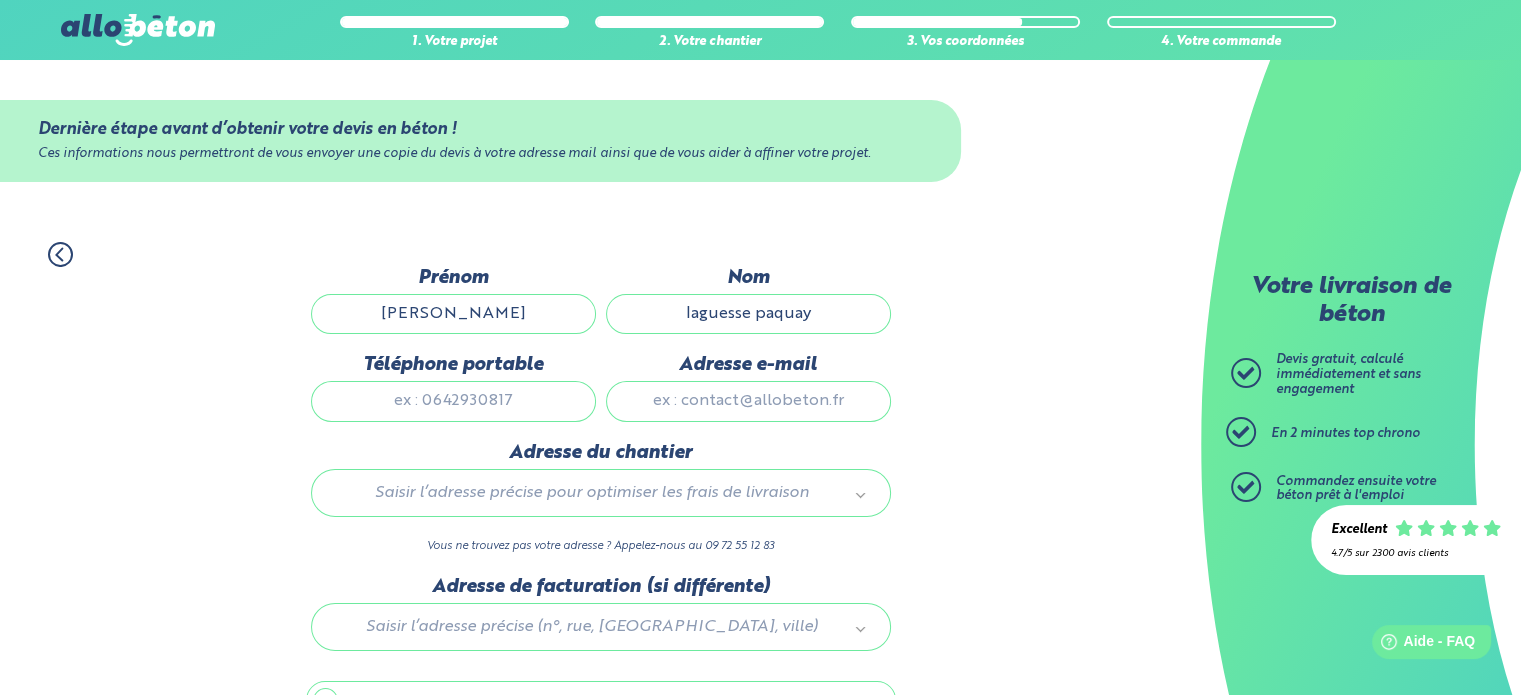 type on "laguesse paquay" 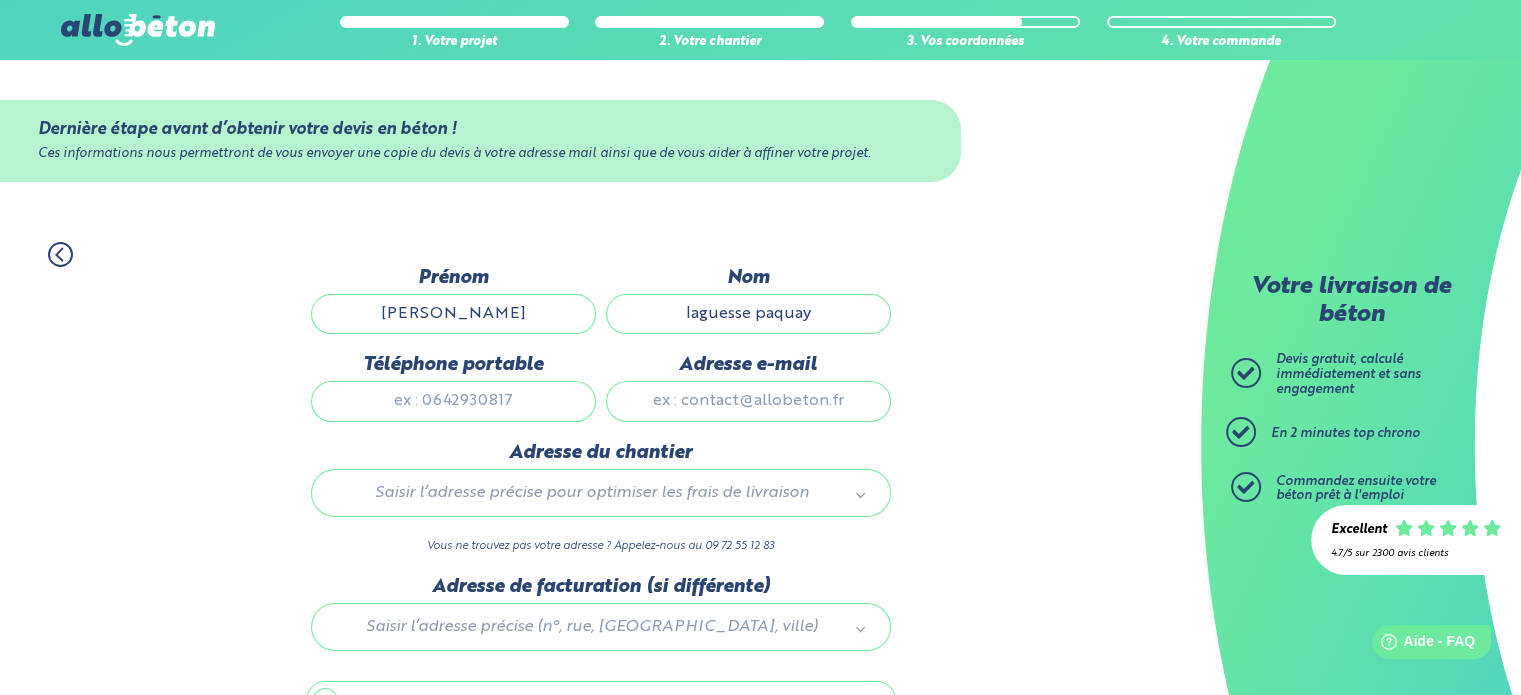 click on "Téléphone portable" at bounding box center [453, 401] 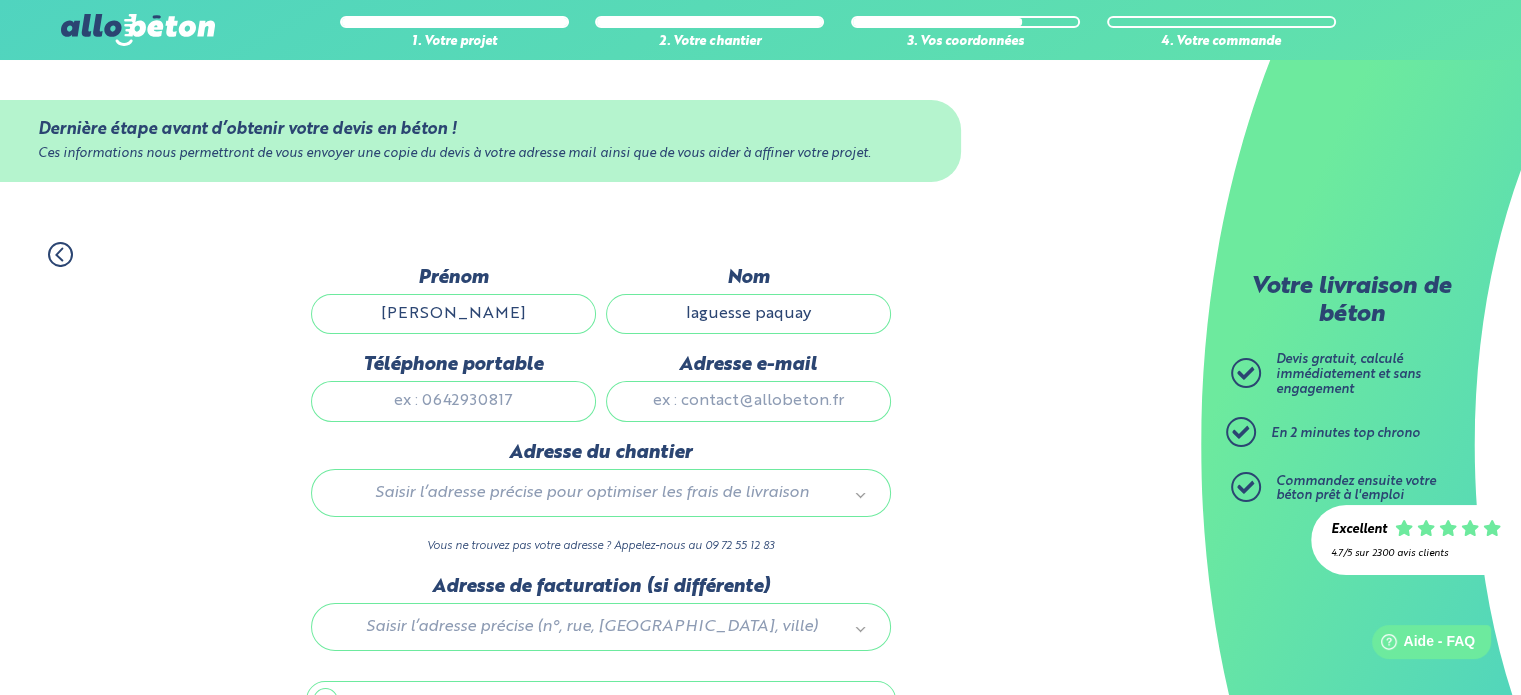 type on "0614944315" 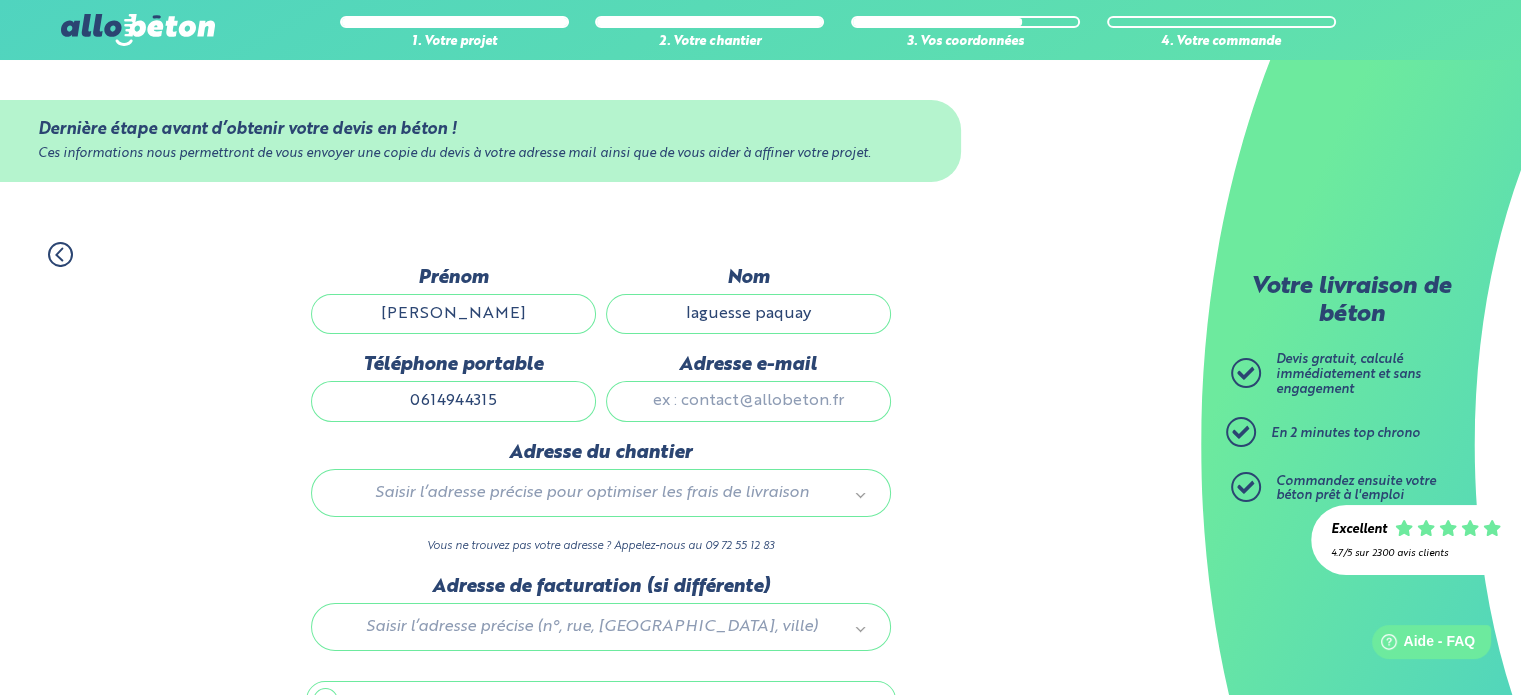 click on "Adresse e-mail" at bounding box center (748, 401) 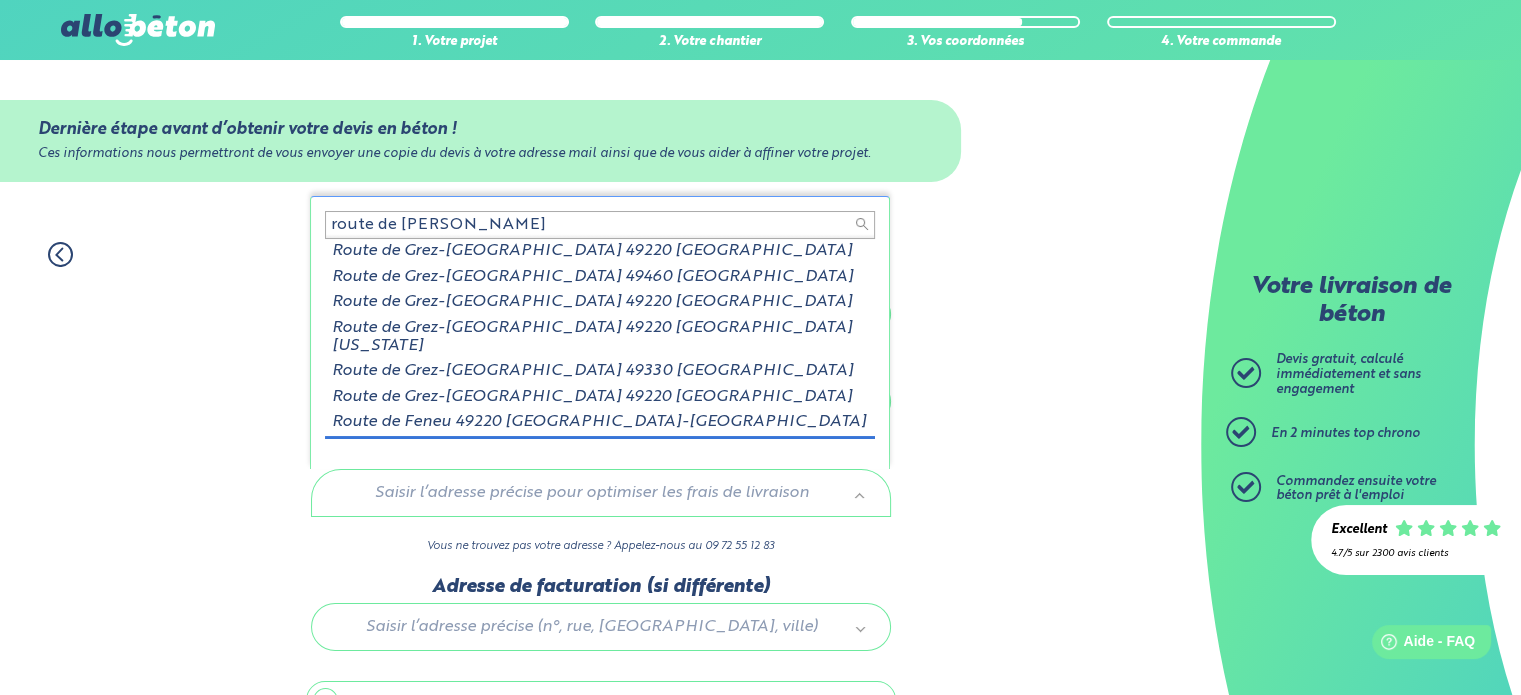 scroll, scrollTop: 3, scrollLeft: 0, axis: vertical 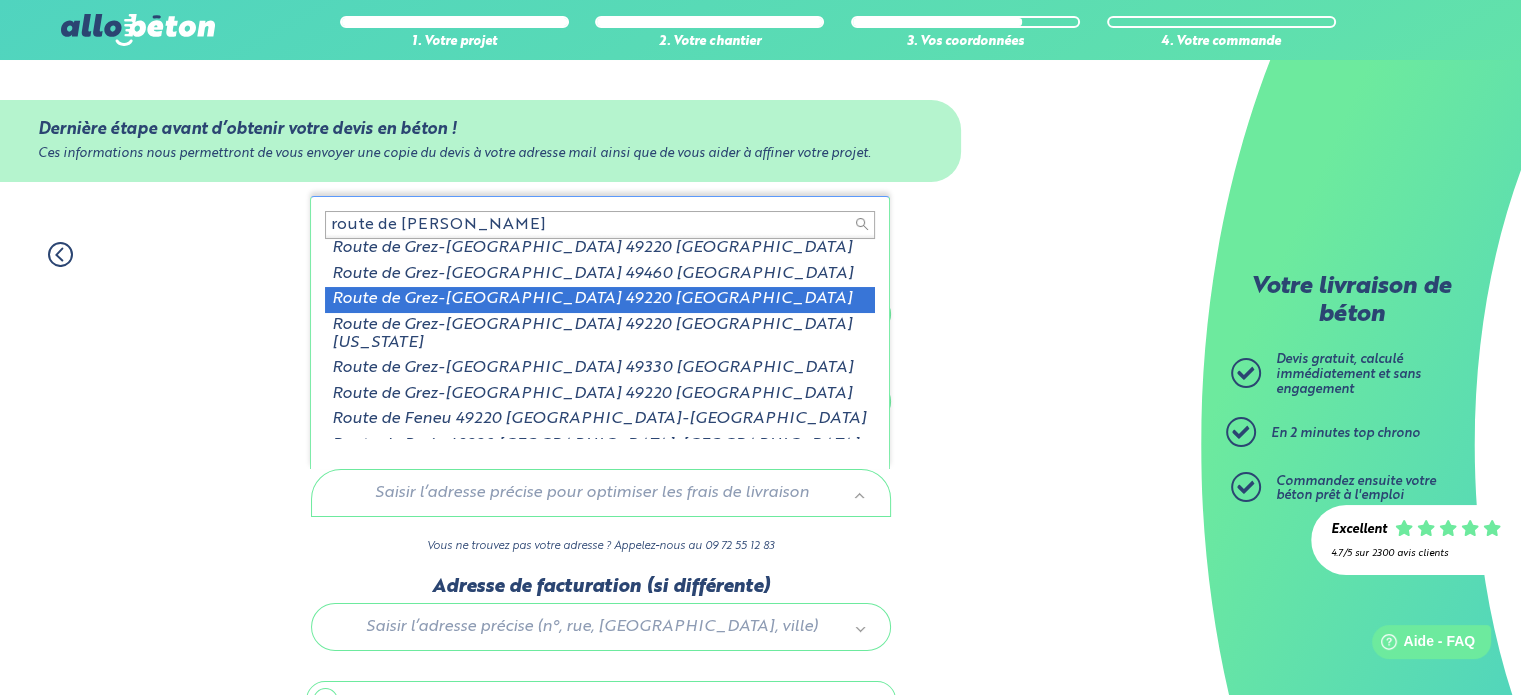 type on "route de [PERSON_NAME]" 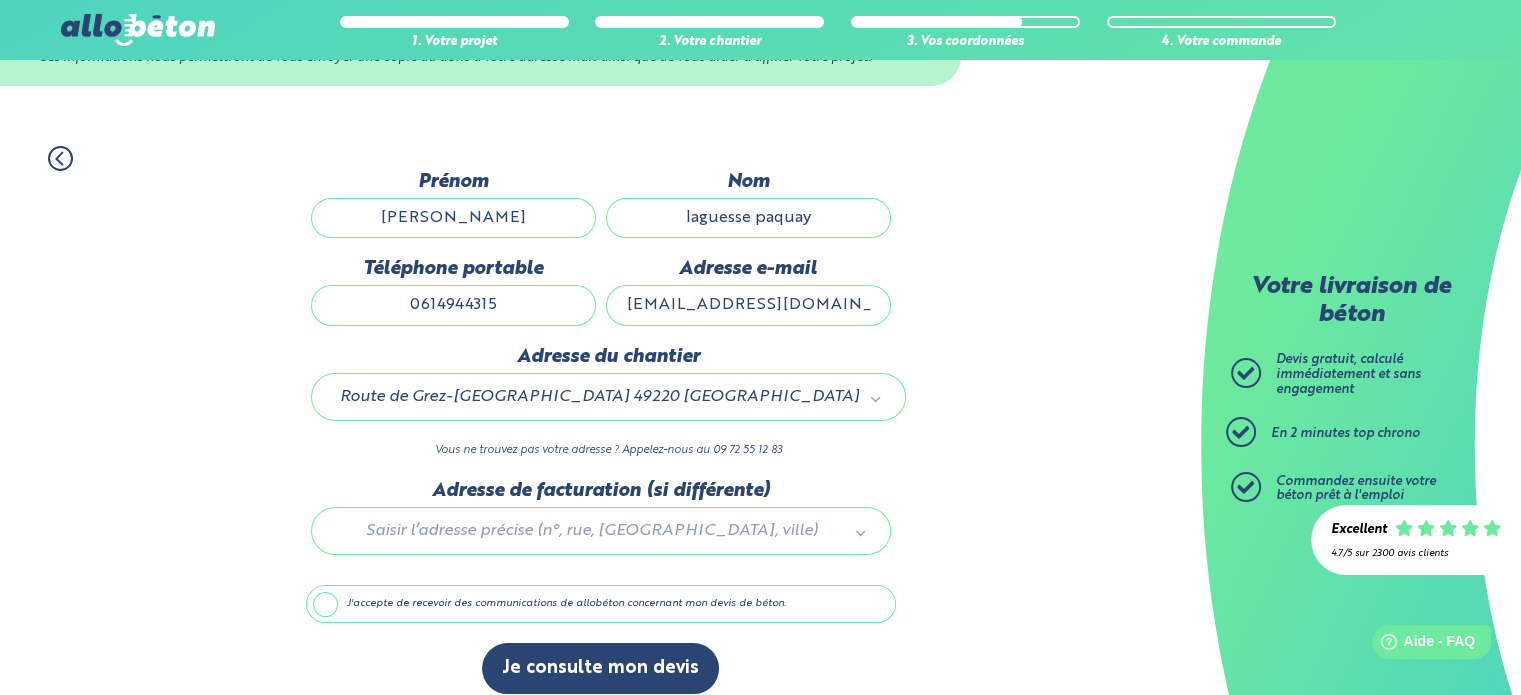 scroll, scrollTop: 112, scrollLeft: 0, axis: vertical 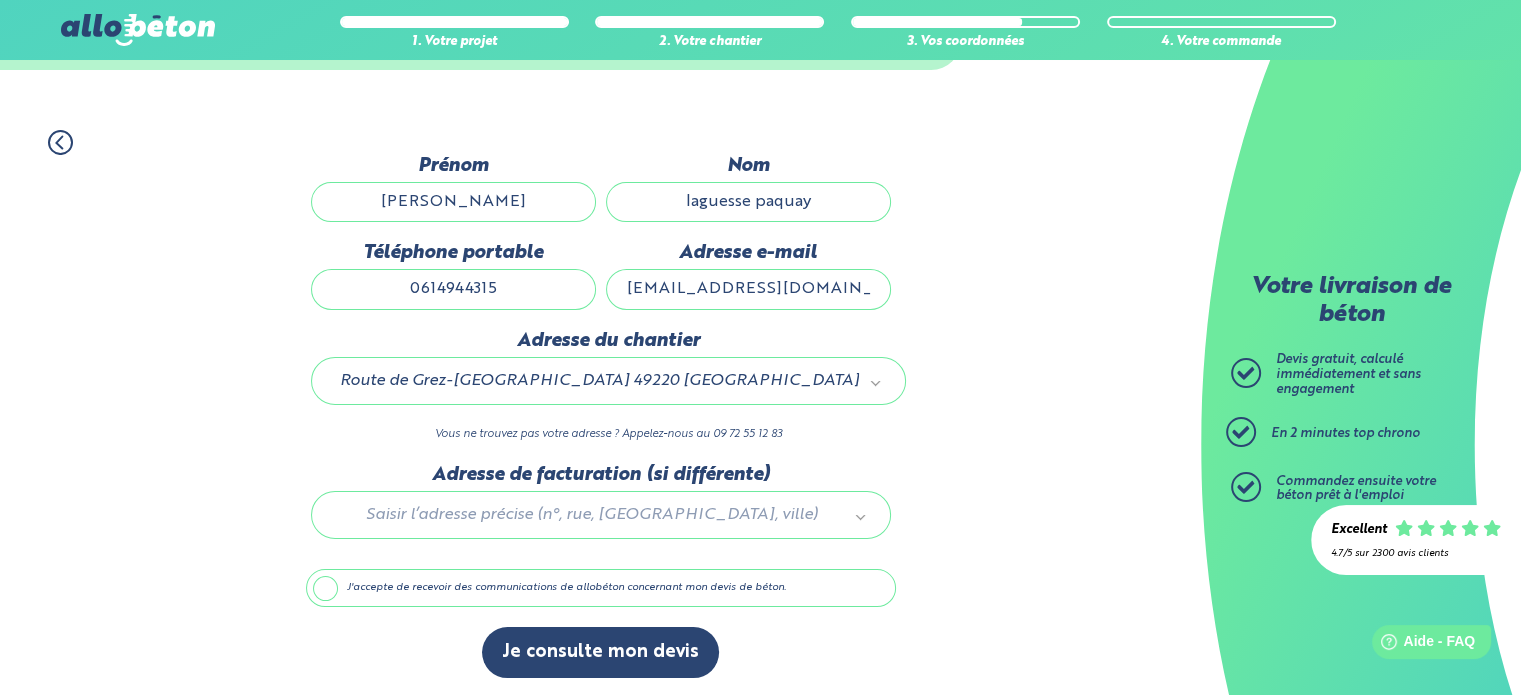click on "J'accepte de recevoir des communications de allobéton concernant mon devis de béton." at bounding box center (601, 588) 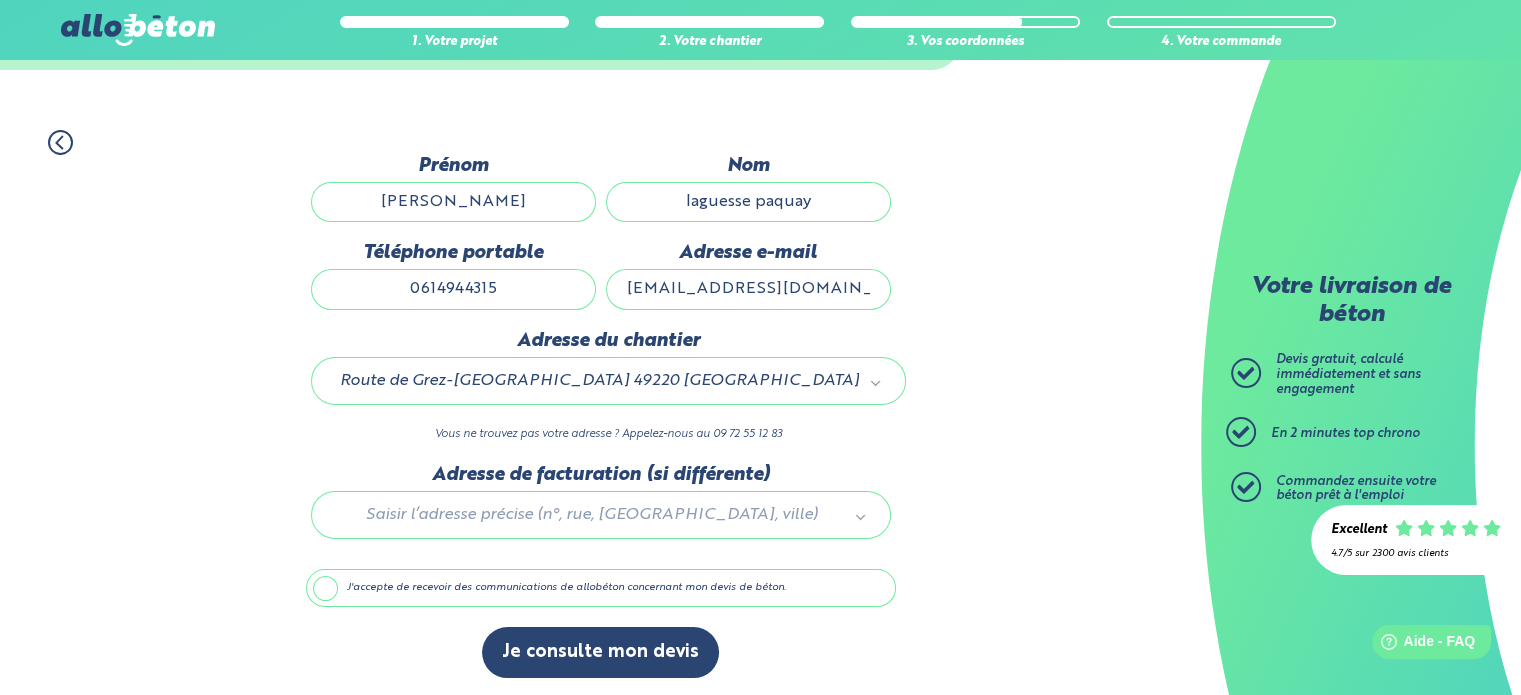 click on "J'accepte de recevoir des communications de allobéton concernant mon devis de béton." at bounding box center (0, 0) 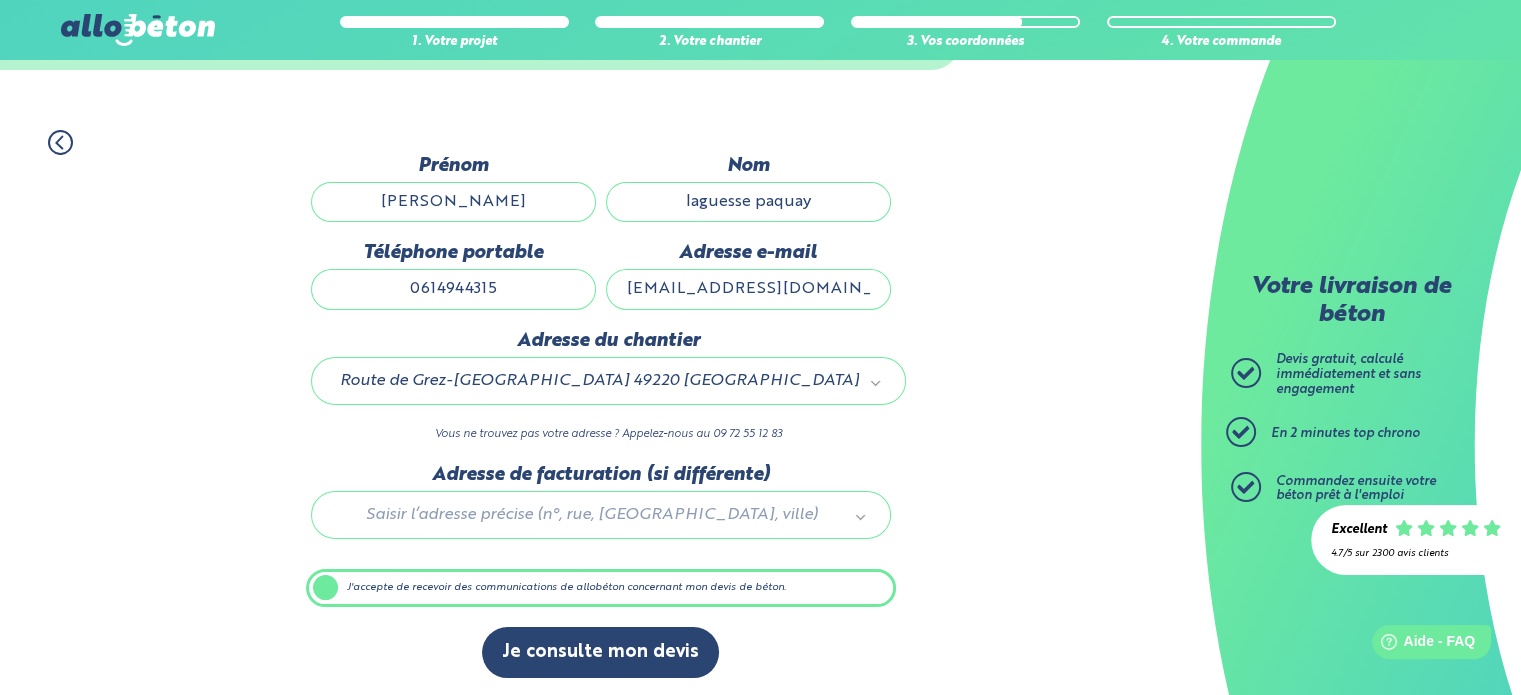 scroll, scrollTop: 112, scrollLeft: 0, axis: vertical 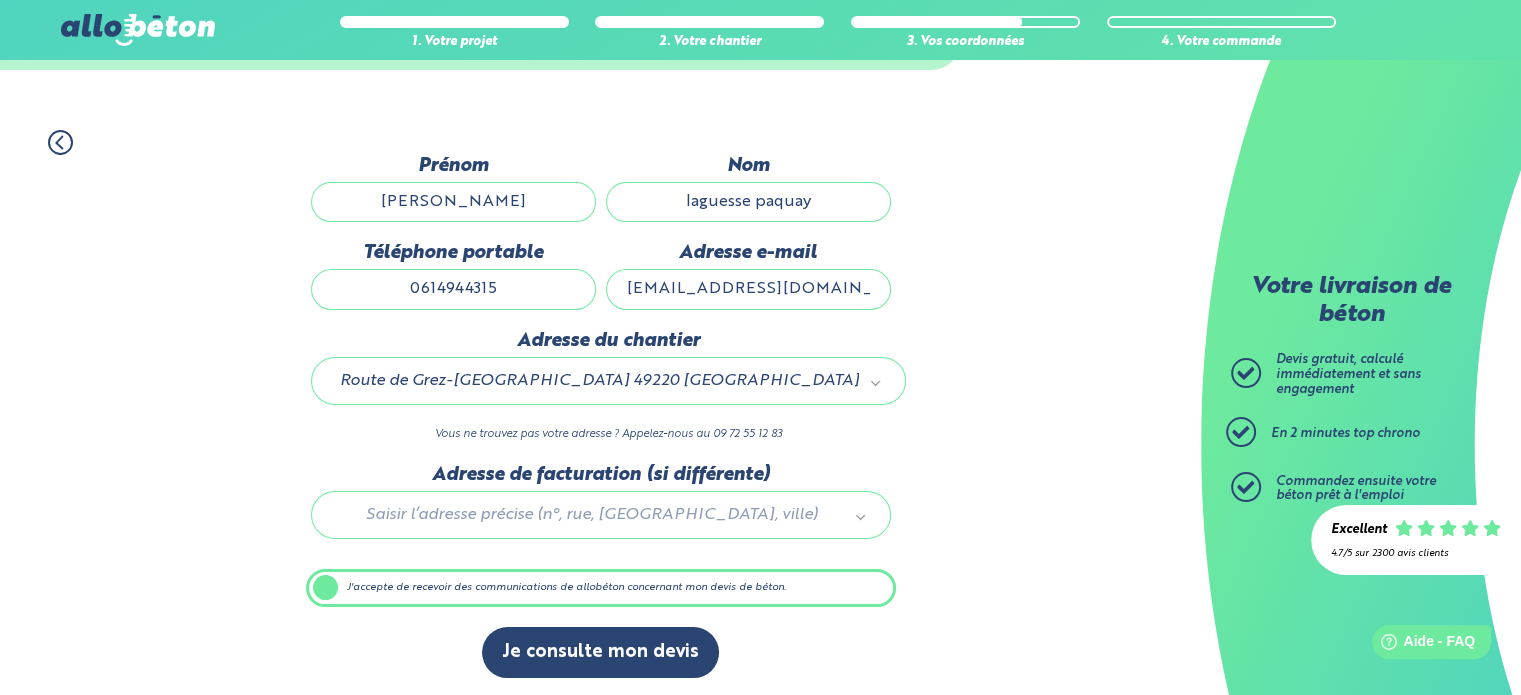 click on "J'accepte de recevoir des communications de allobéton concernant mon devis de béton." at bounding box center (601, 588) 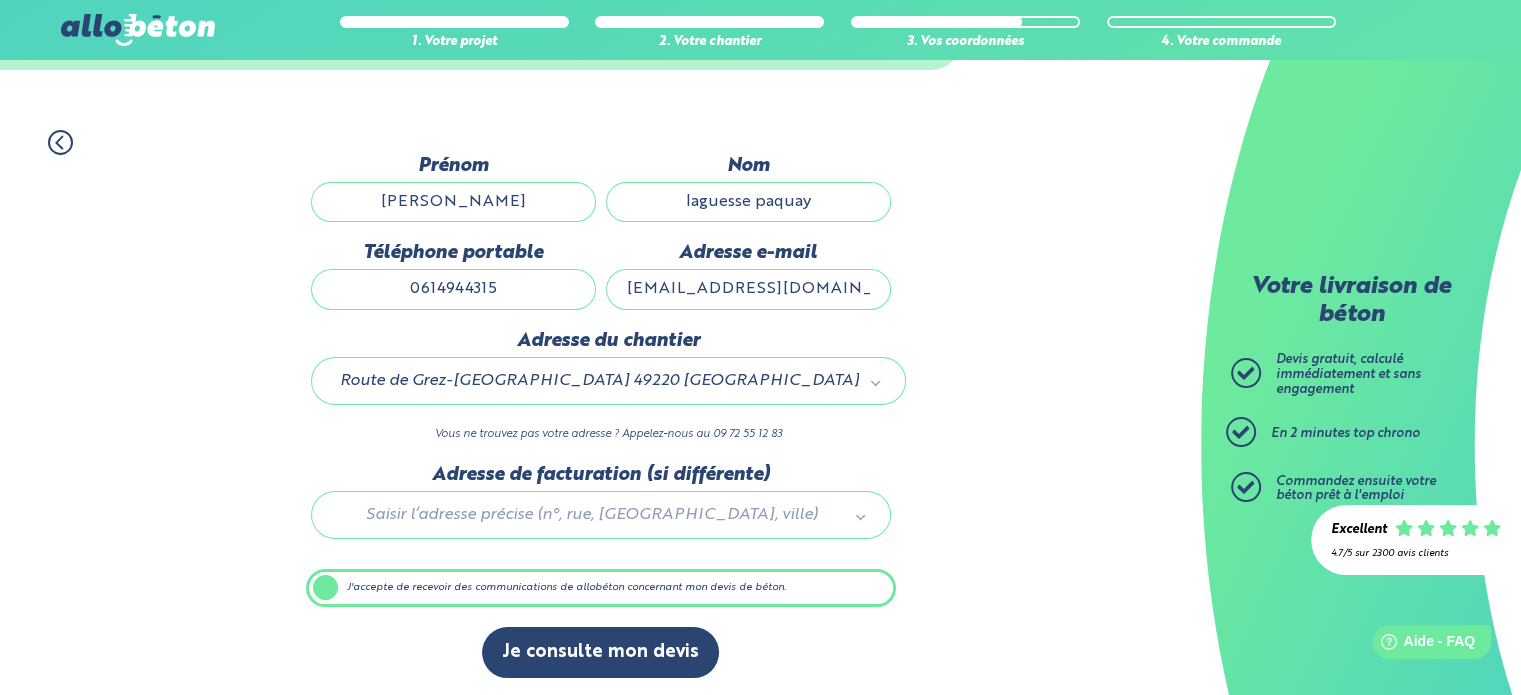click on "J'accepte de recevoir des communications de allobéton concernant mon devis de béton." at bounding box center (0, 0) 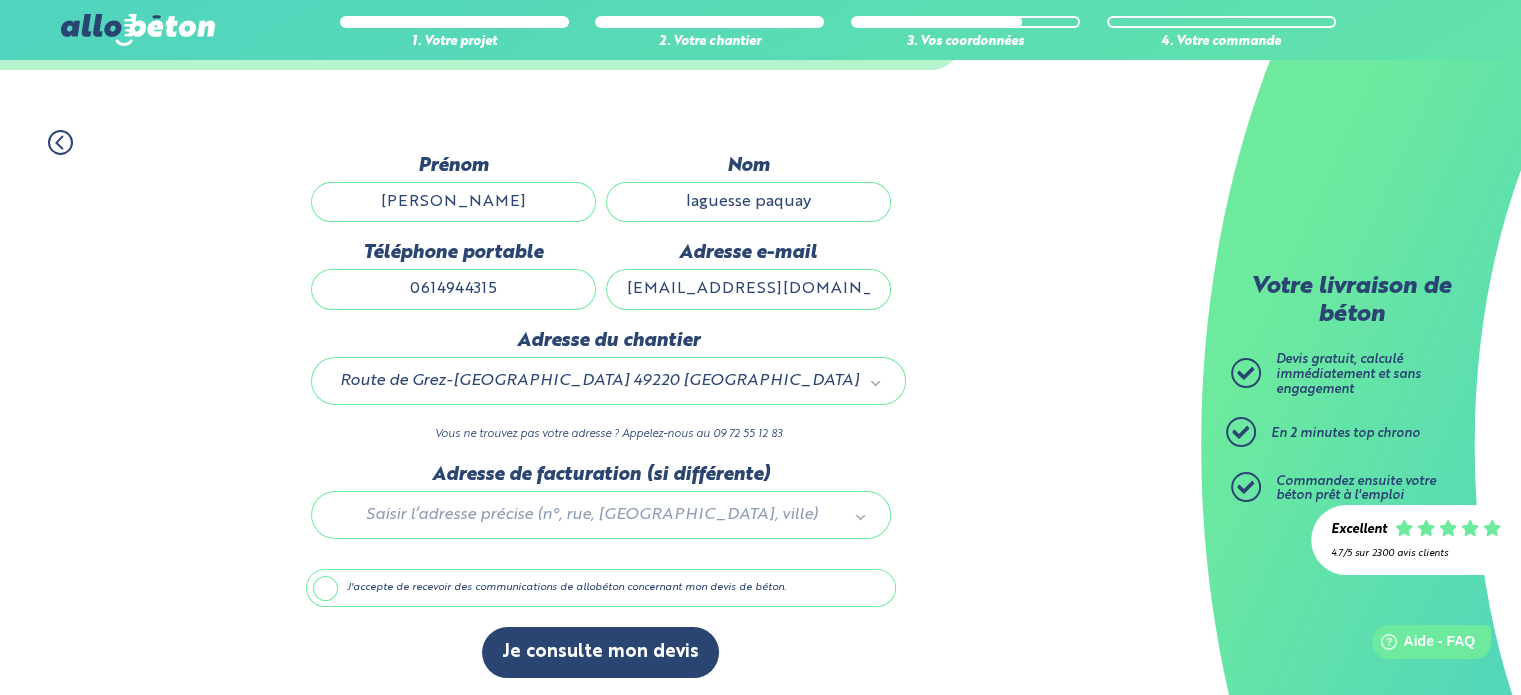 scroll, scrollTop: 112, scrollLeft: 0, axis: vertical 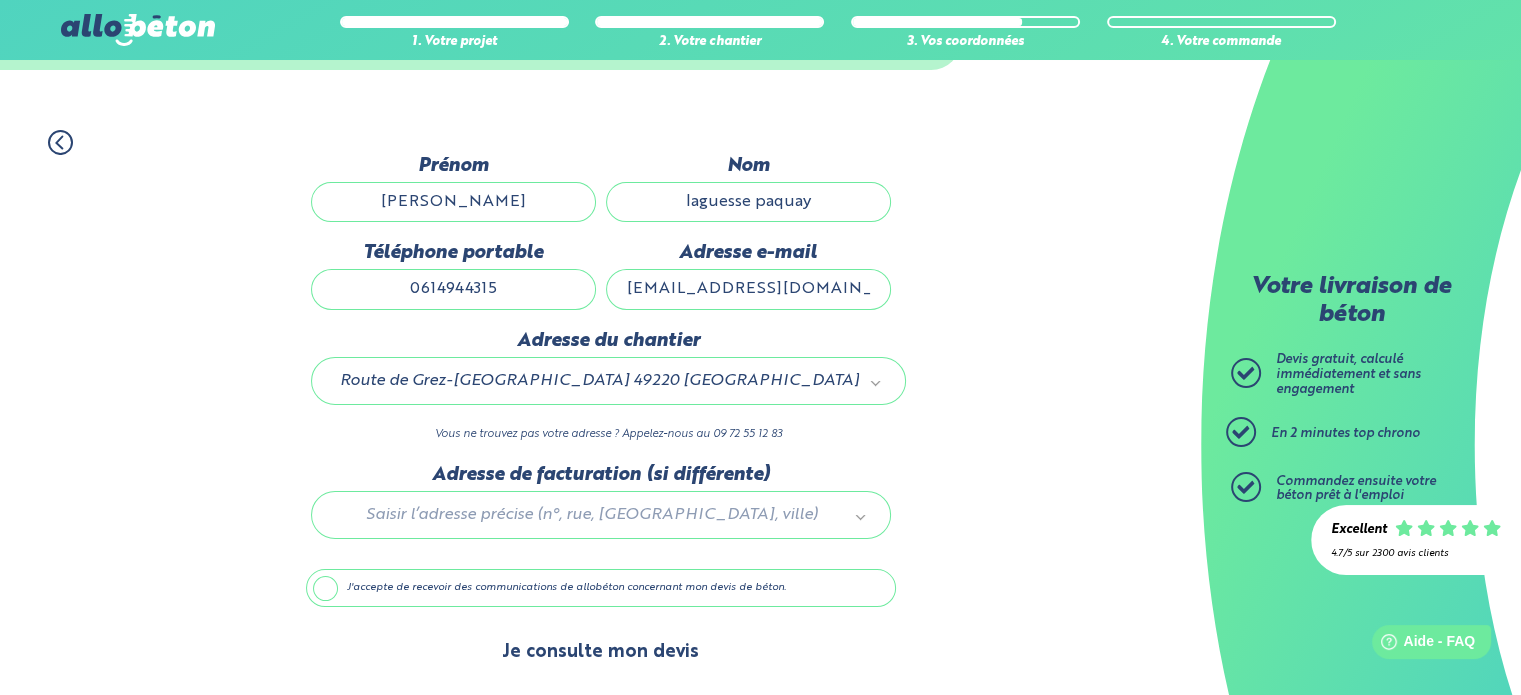 click on "Je consulte mon devis" at bounding box center [600, 652] 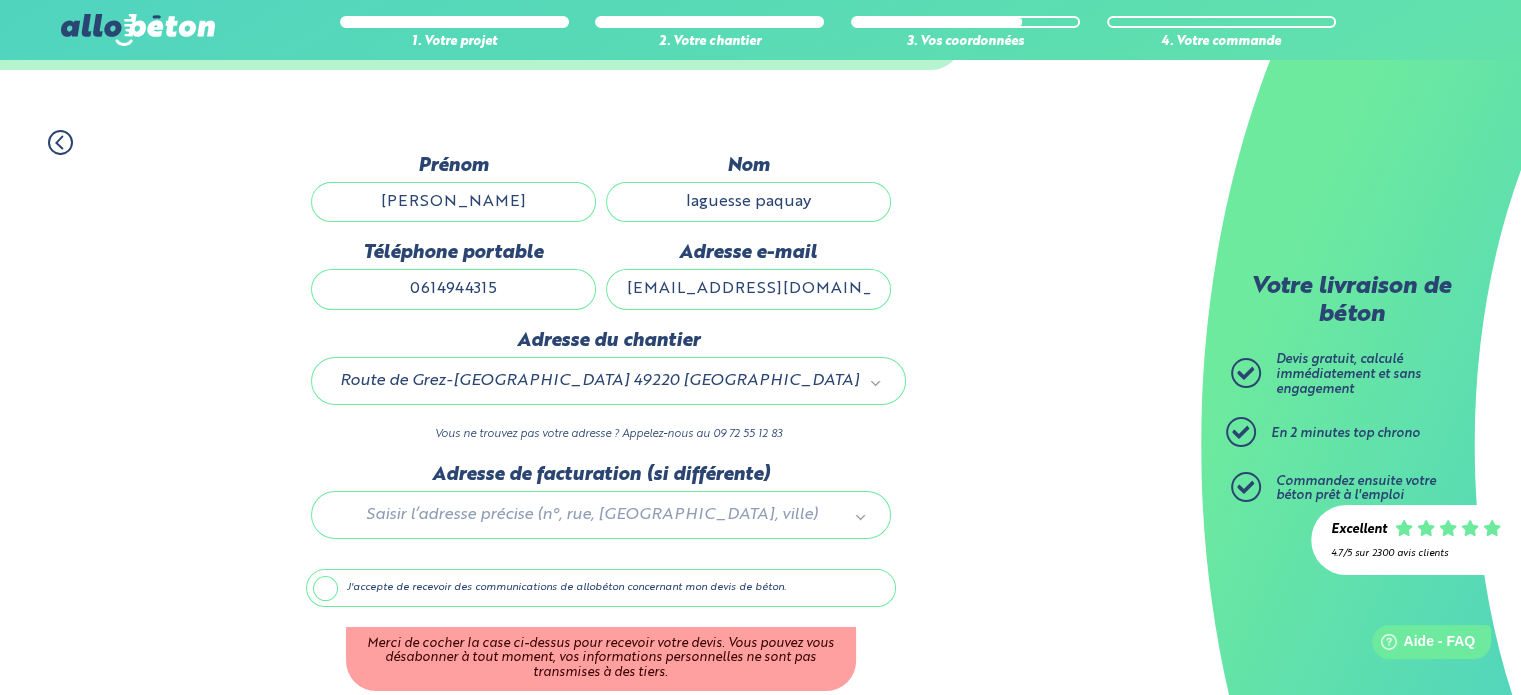 click on "J'accepte de recevoir des communications de allobéton concernant mon devis de béton." at bounding box center [601, 588] 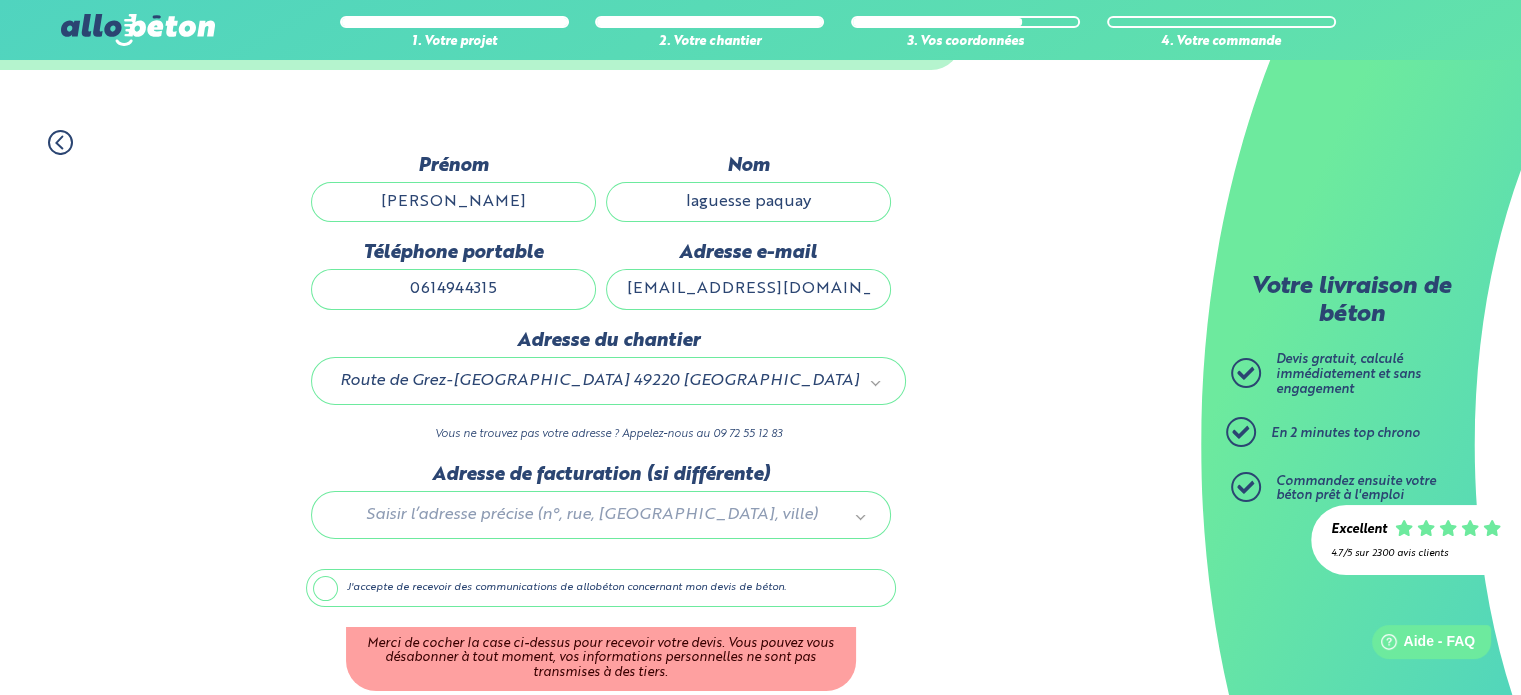 click on "J'accepte de recevoir des communications de allobéton concernant mon devis de béton." at bounding box center (0, 0) 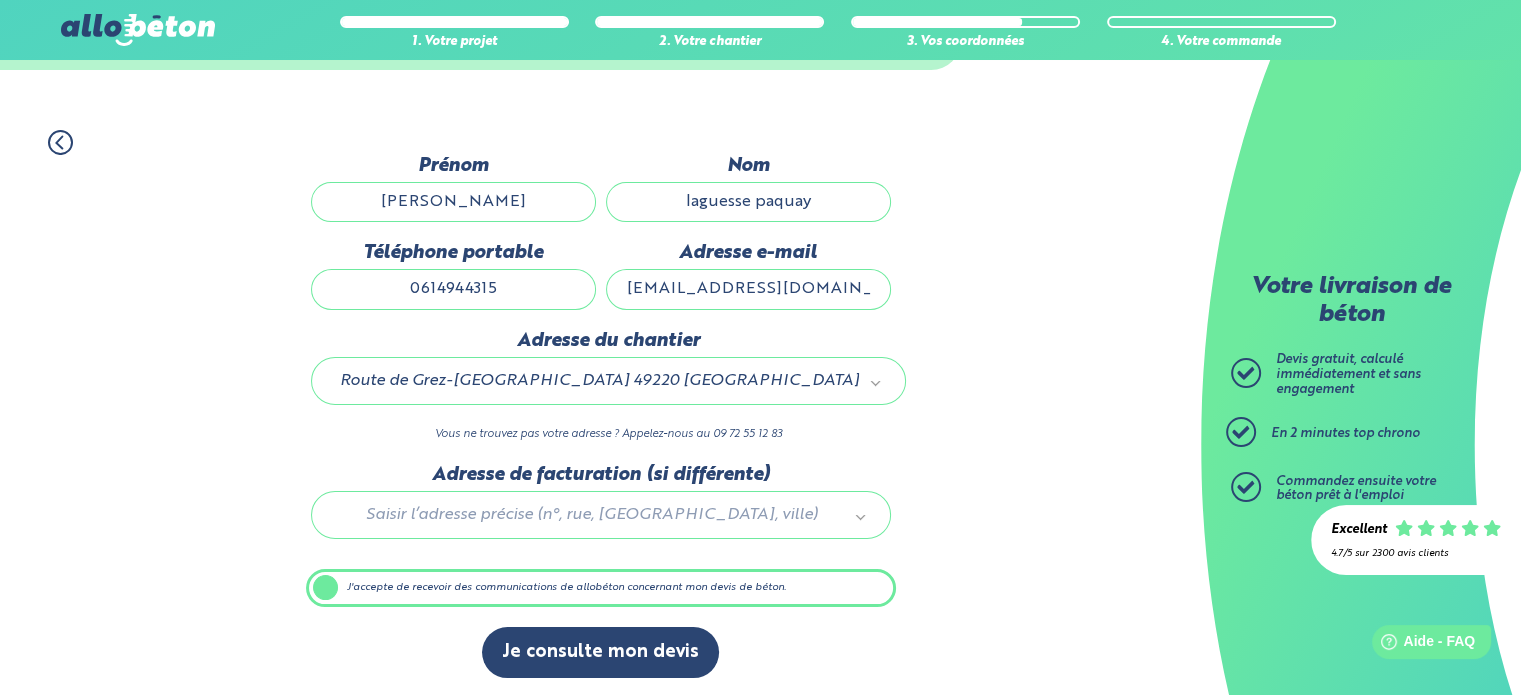 scroll, scrollTop: 112, scrollLeft: 0, axis: vertical 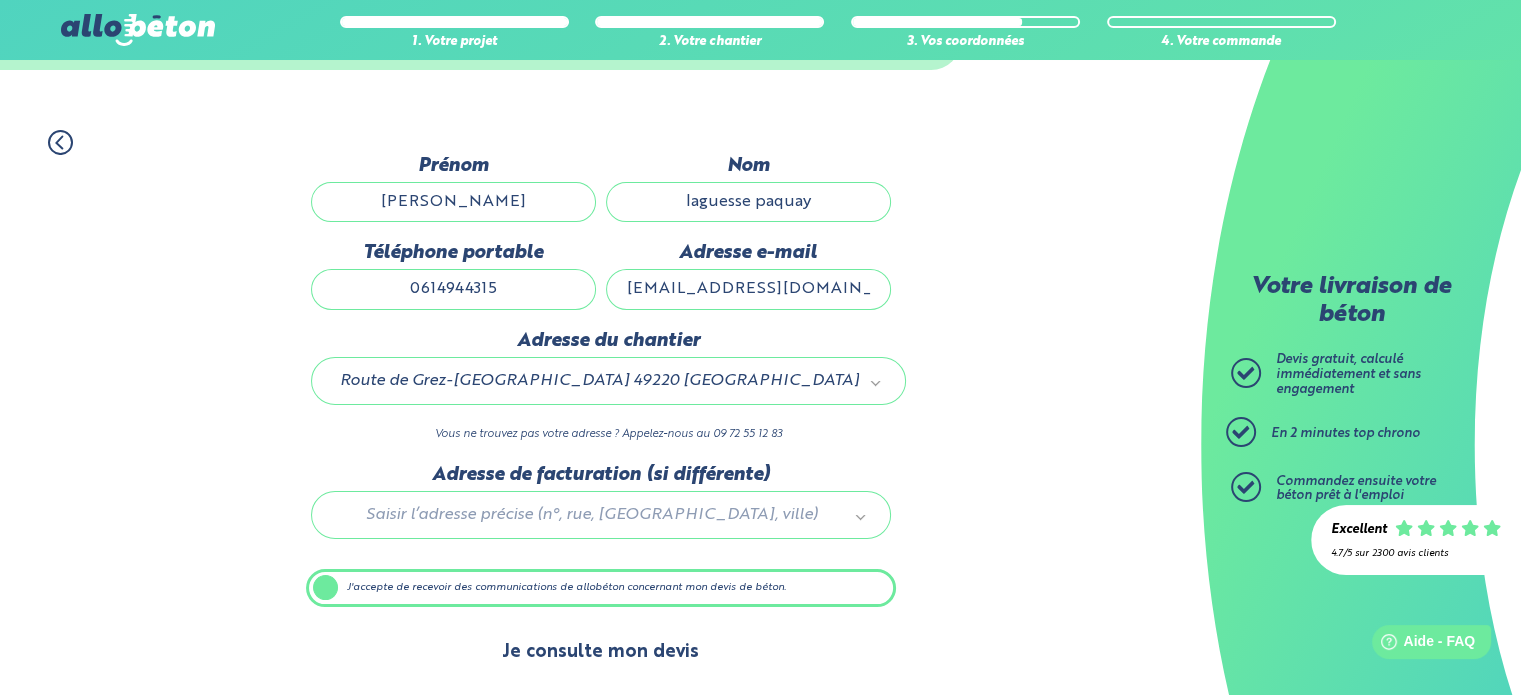 click on "Je consulte mon devis" at bounding box center [600, 652] 